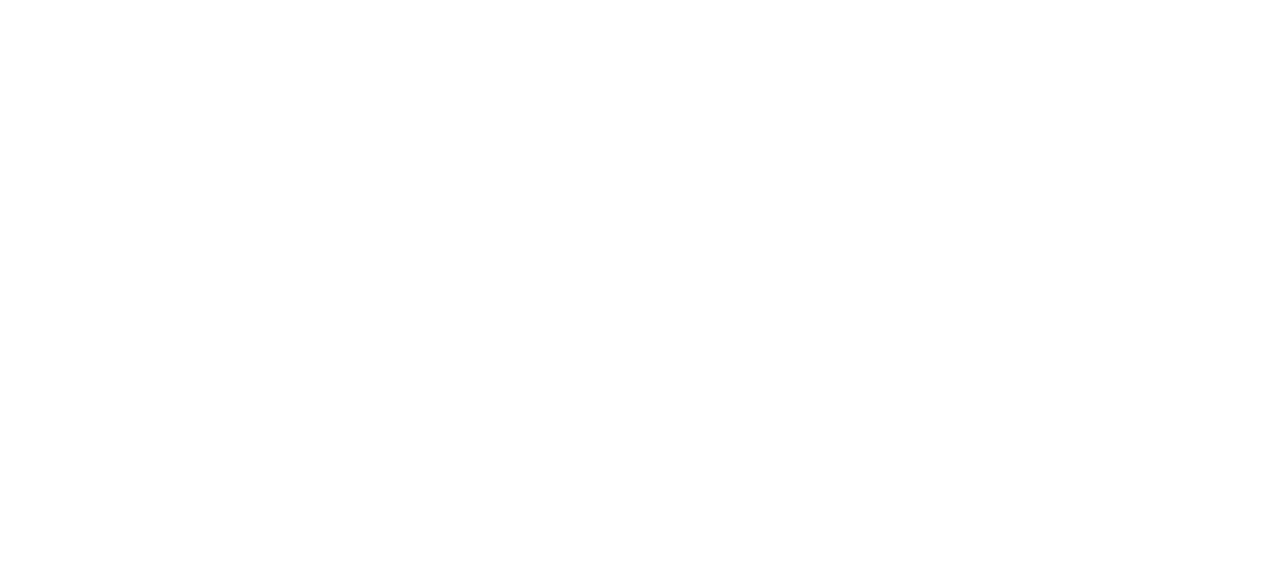 scroll, scrollTop: 0, scrollLeft: 0, axis: both 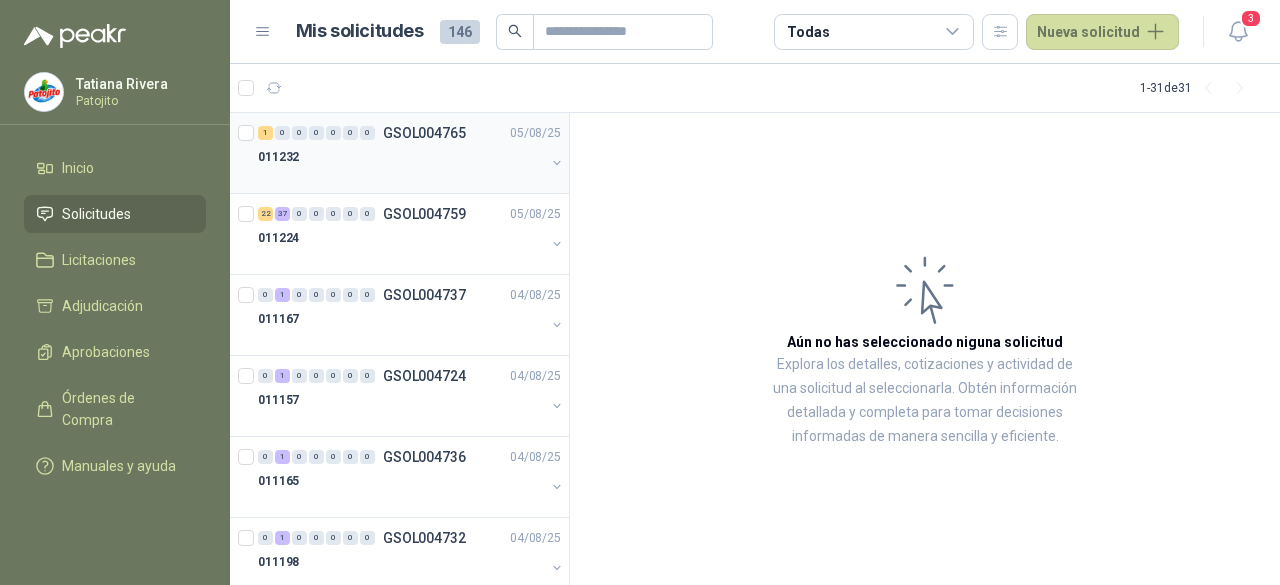 click on "011232" at bounding box center (401, 157) 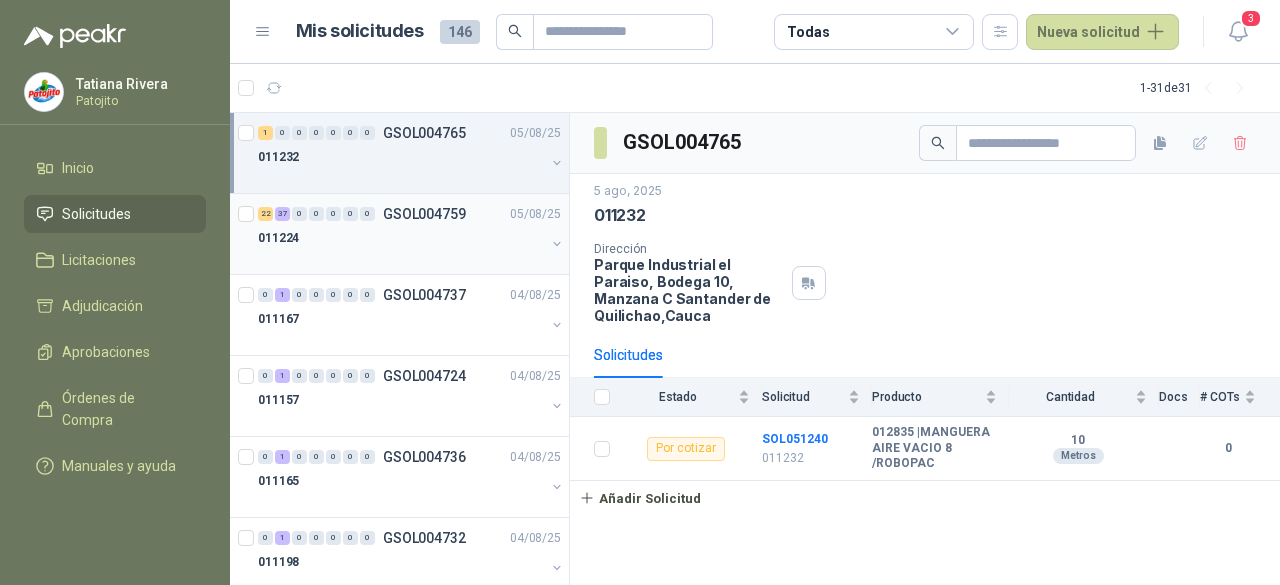 click at bounding box center (401, 258) 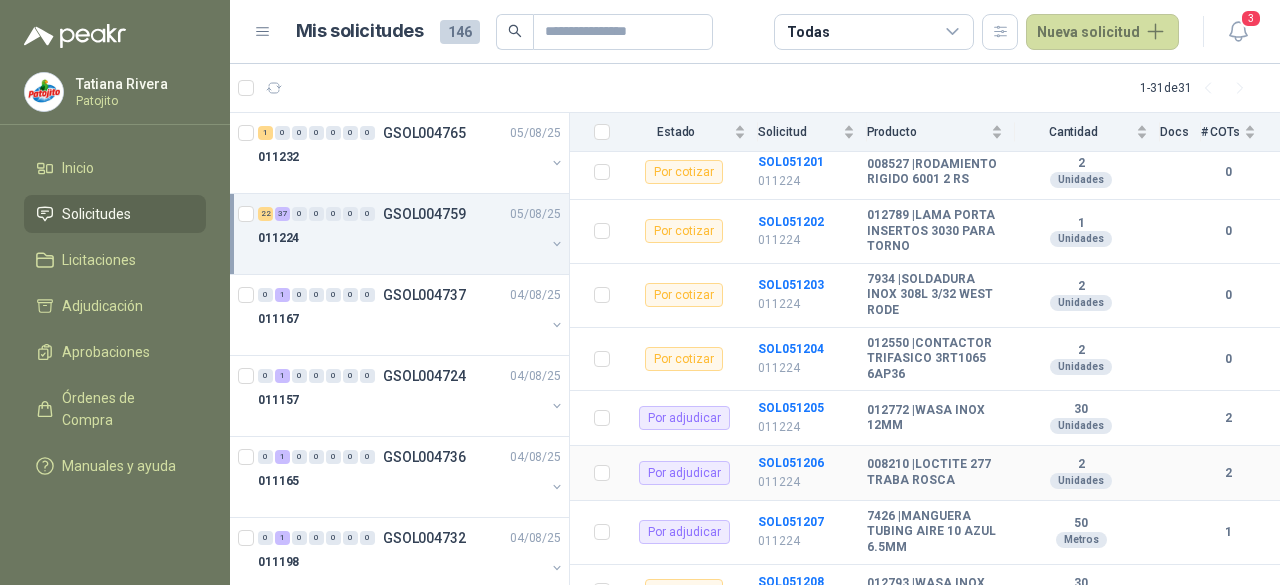 scroll, scrollTop: 3304, scrollLeft: 0, axis: vertical 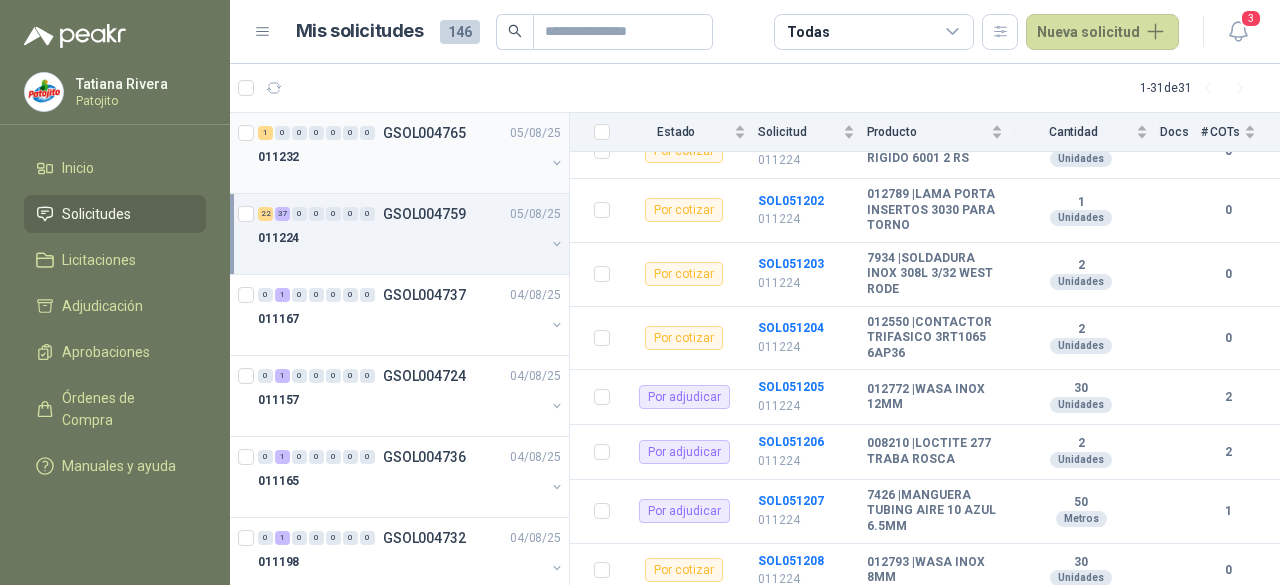 click at bounding box center [401, 177] 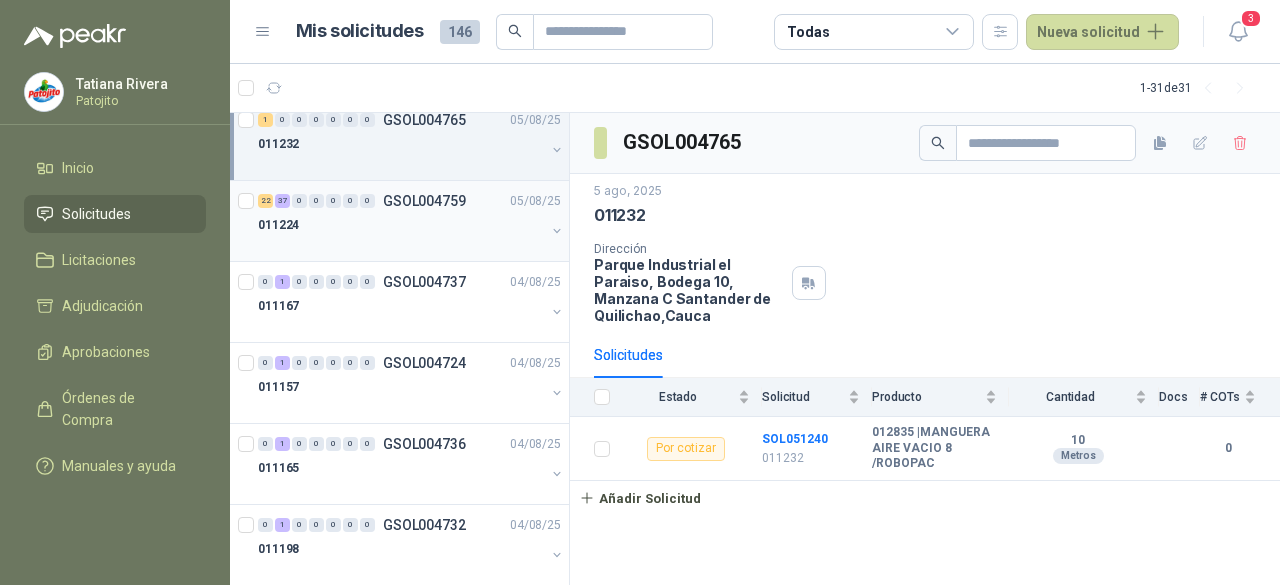 scroll, scrollTop: 0, scrollLeft: 0, axis: both 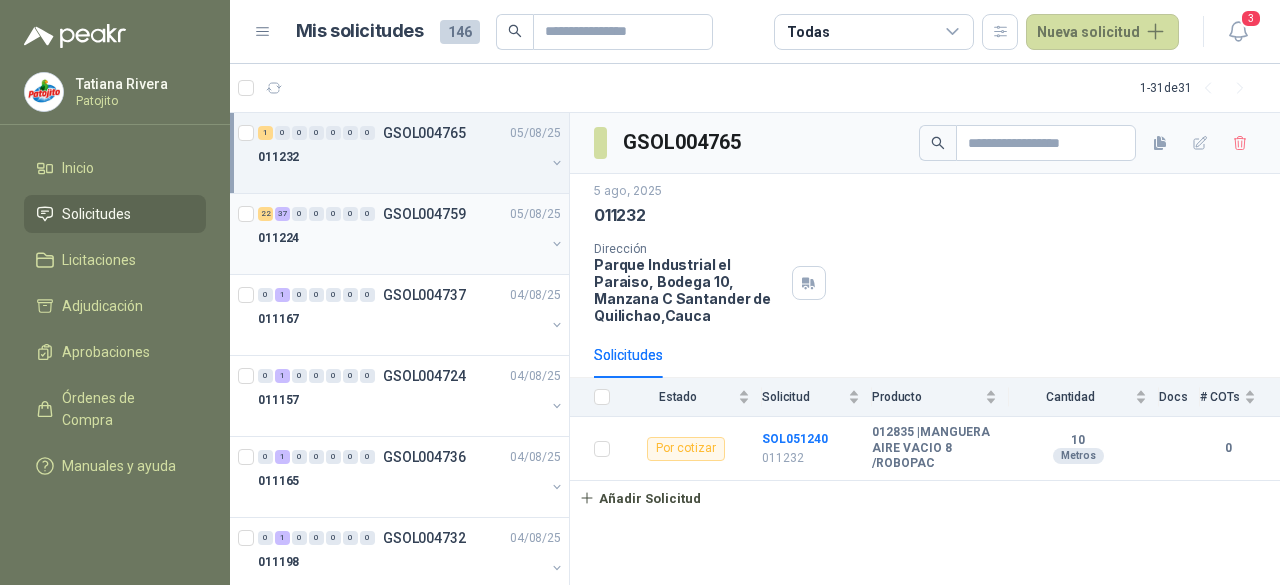 click at bounding box center (401, 258) 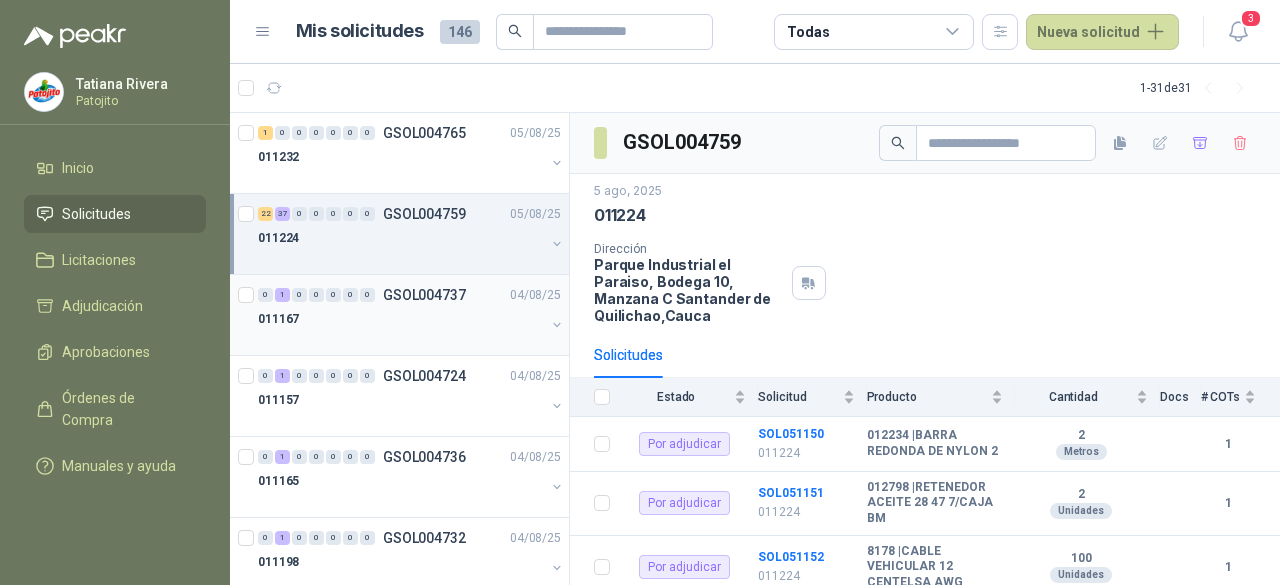 click on "011167" at bounding box center (401, 319) 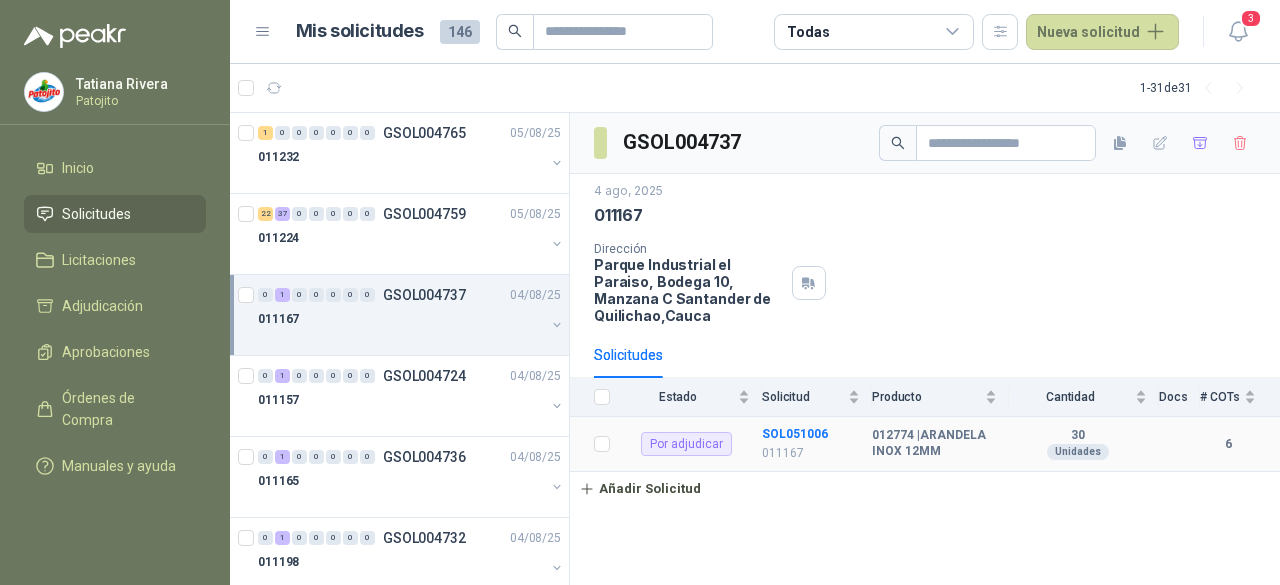 click on "SOL051006 011167" at bounding box center [817, 444] 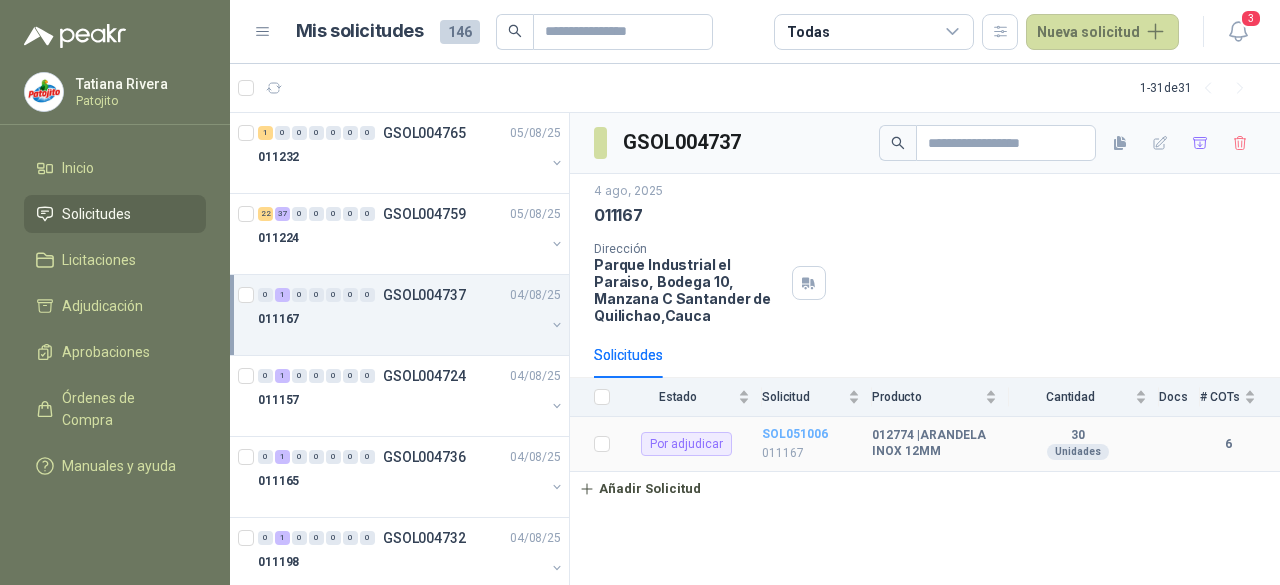 click on "SOL051006" at bounding box center (795, 434) 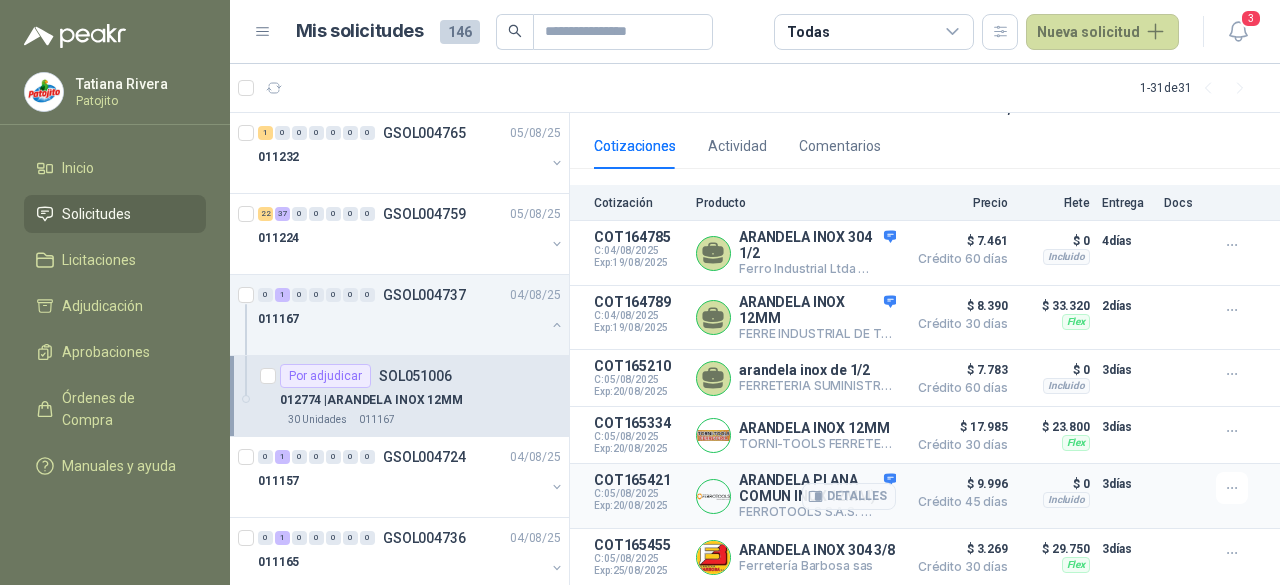 scroll, scrollTop: 208, scrollLeft: 0, axis: vertical 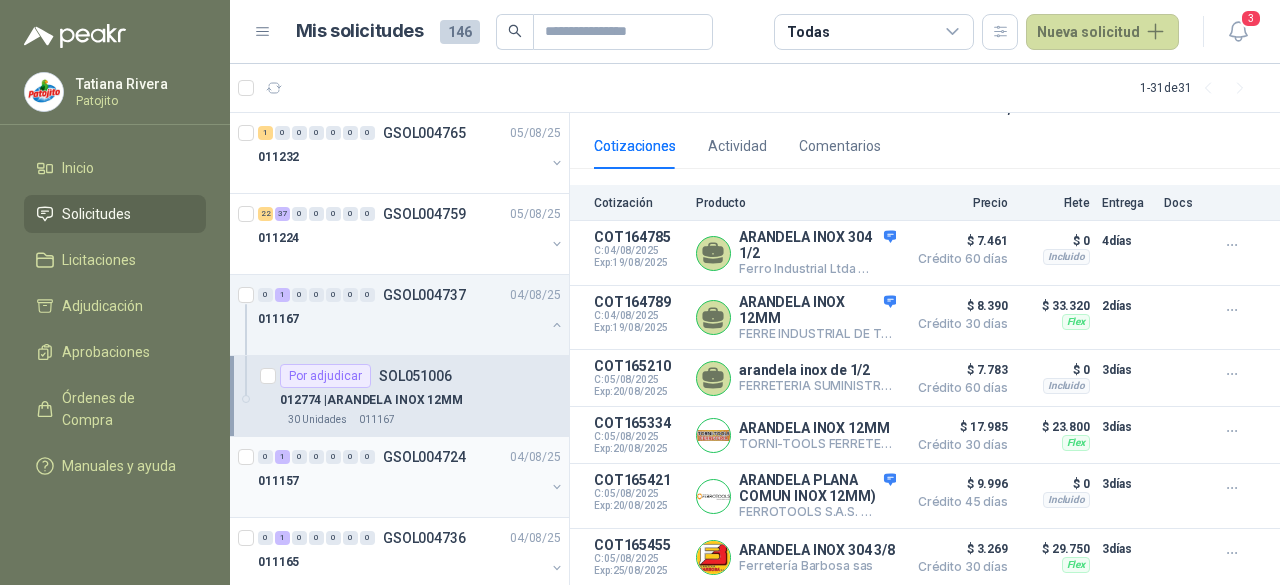 click on "011157" at bounding box center (401, 481) 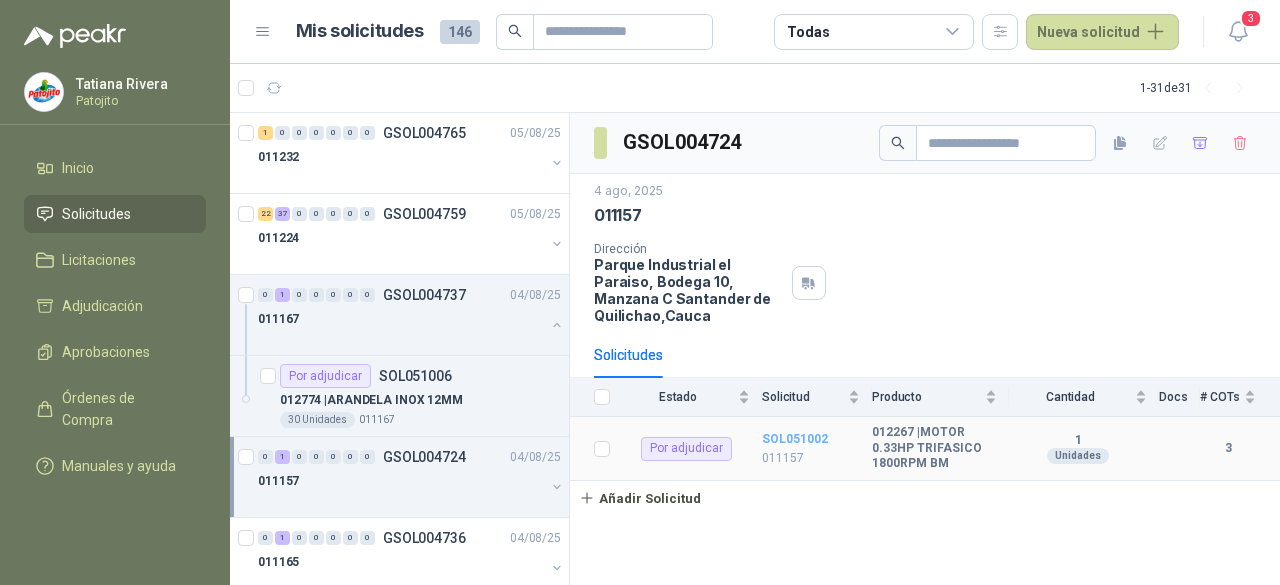 drag, startPoint x: 804, startPoint y: 434, endPoint x: 823, endPoint y: 432, distance: 19.104973 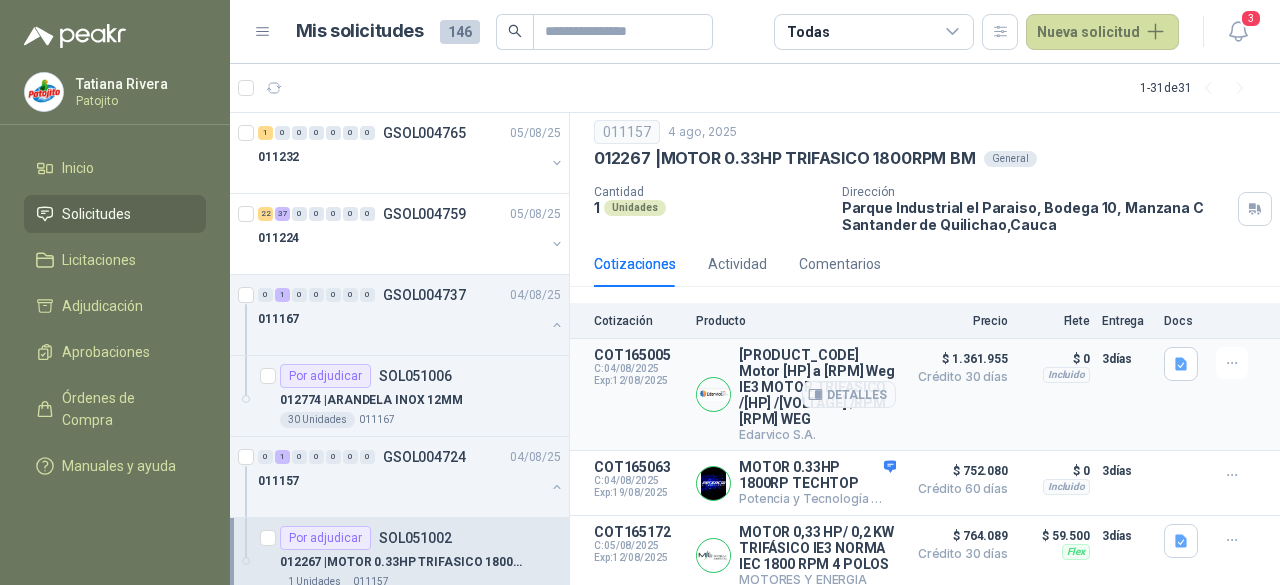 scroll, scrollTop: 88, scrollLeft: 0, axis: vertical 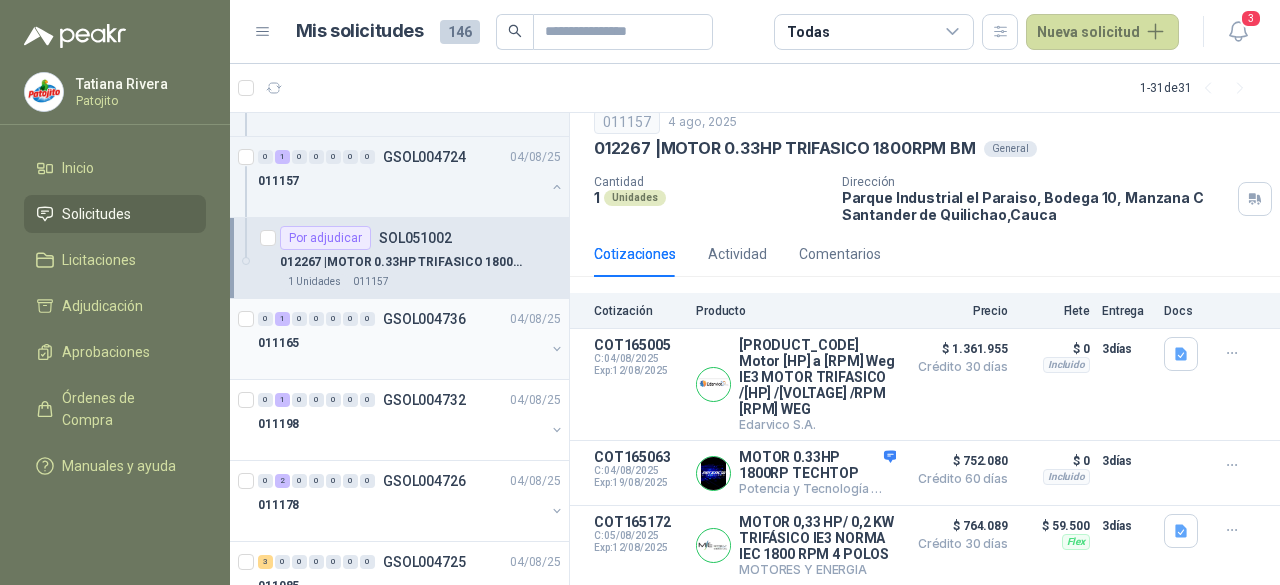 click on "011165" at bounding box center [401, 343] 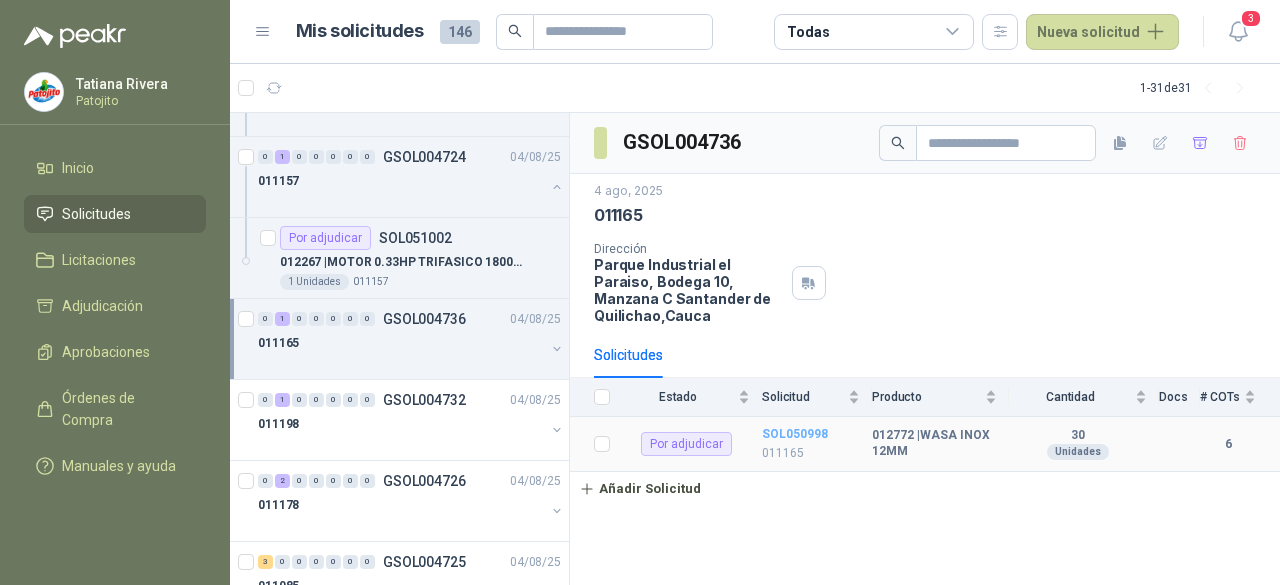 click on "SOL050998" at bounding box center (795, 434) 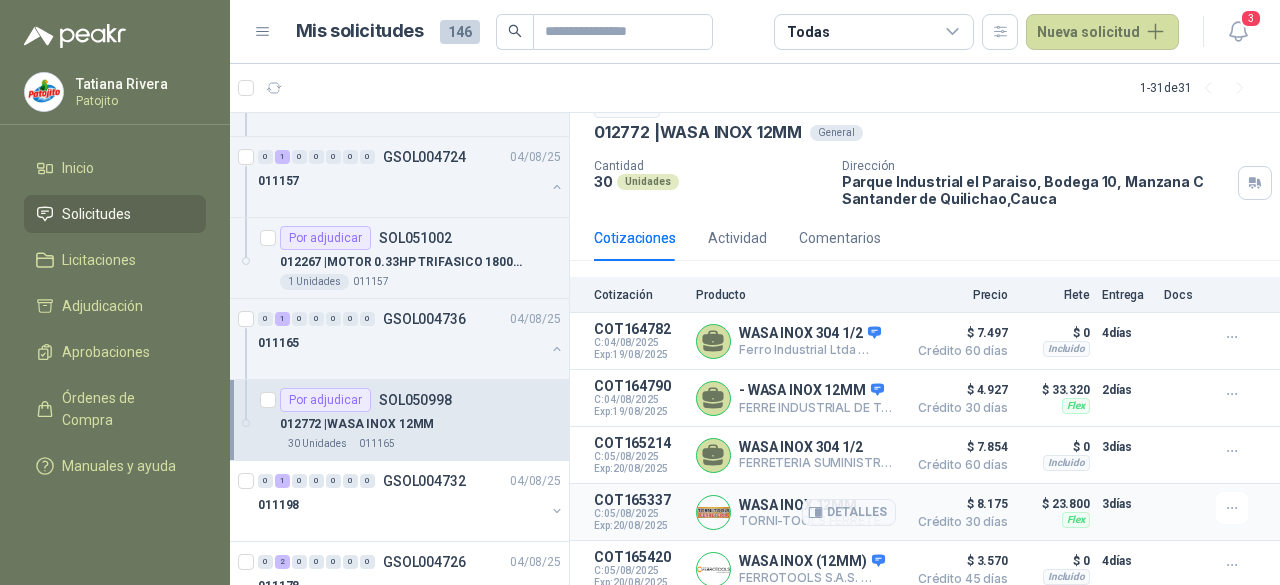 scroll, scrollTop: 178, scrollLeft: 0, axis: vertical 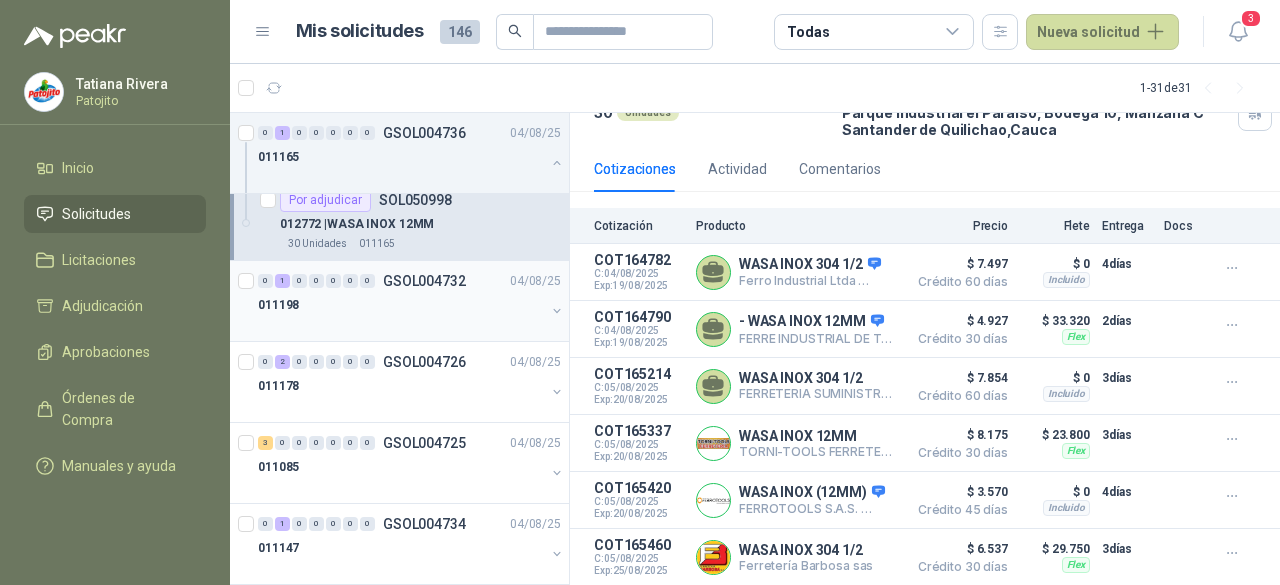 click on "011198" at bounding box center [401, 305] 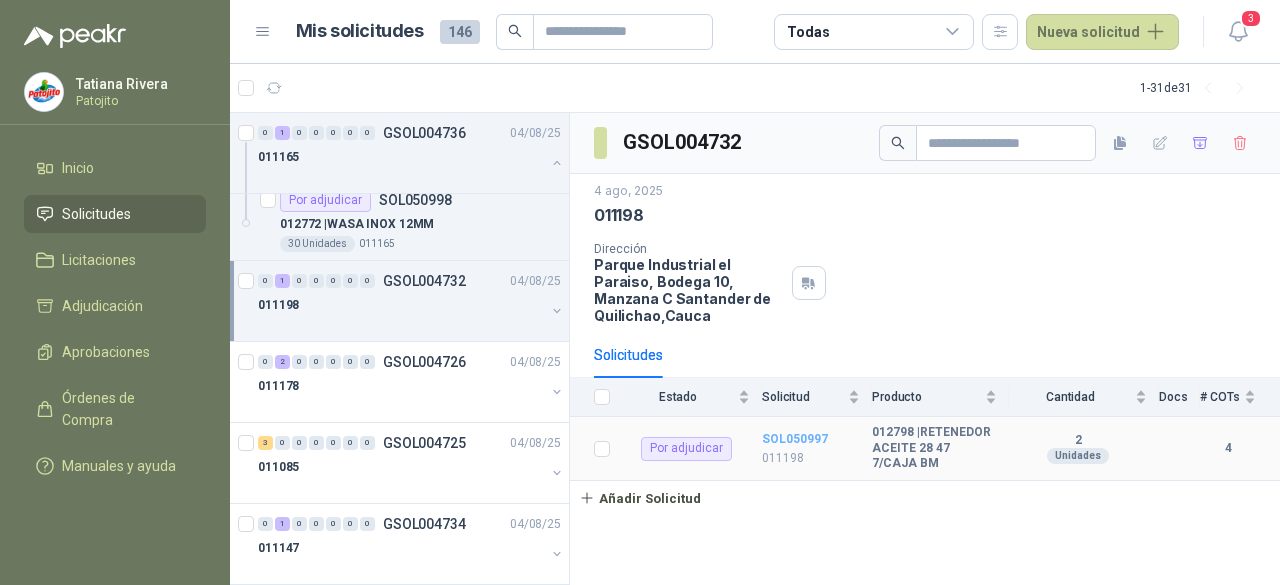 click on "SOL050997" at bounding box center (795, 439) 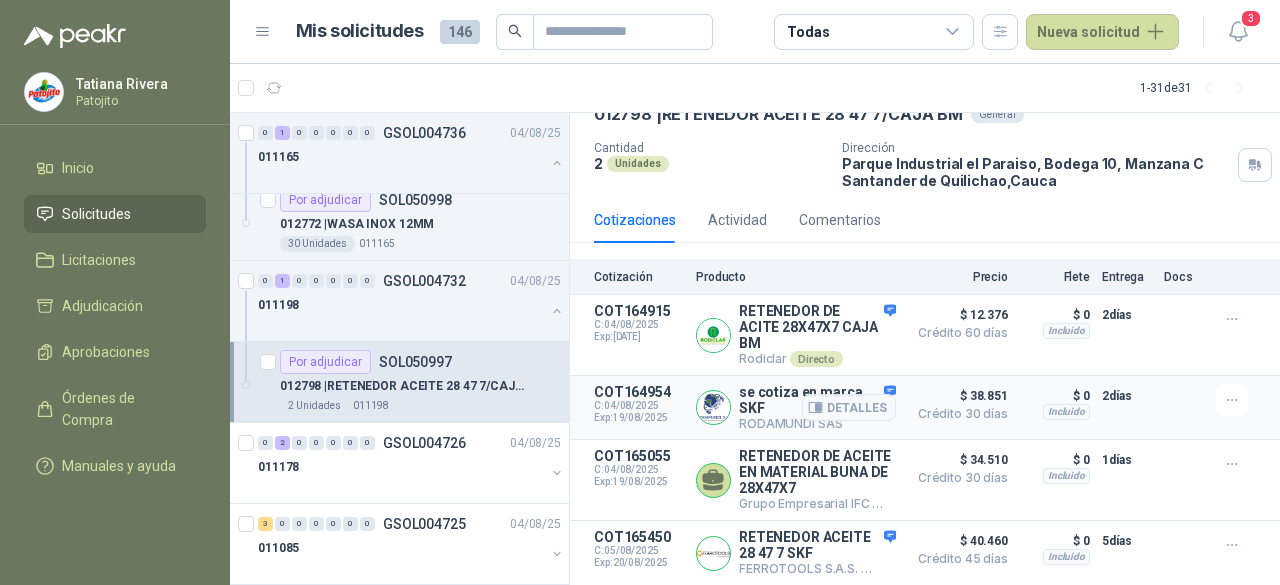 scroll, scrollTop: 122, scrollLeft: 0, axis: vertical 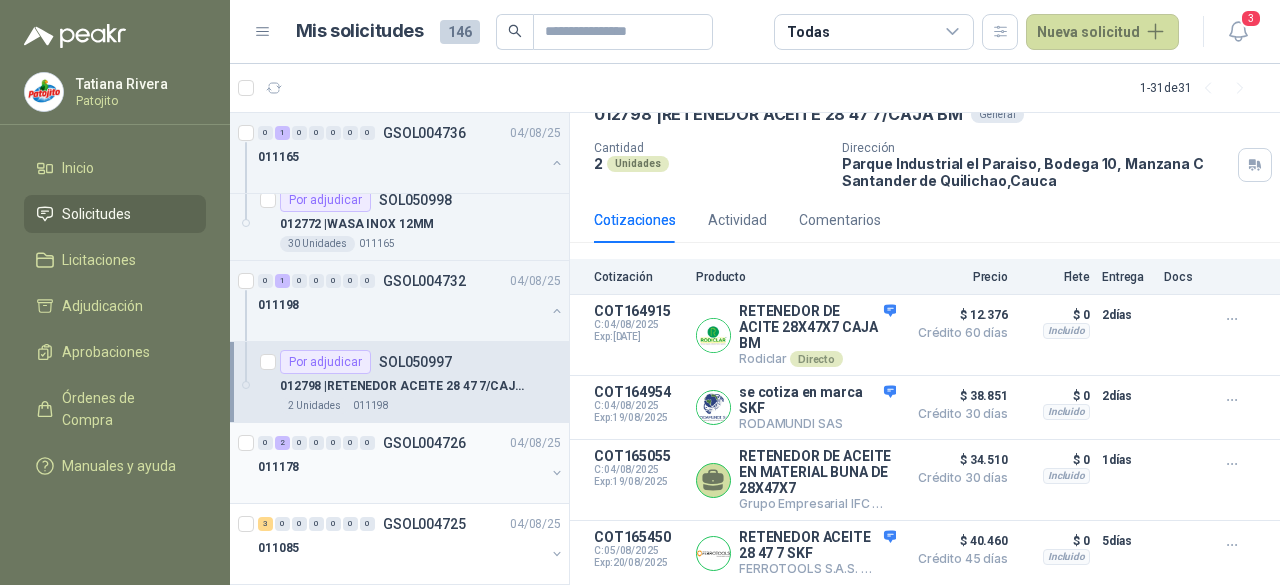 click on "011178" at bounding box center [401, 467] 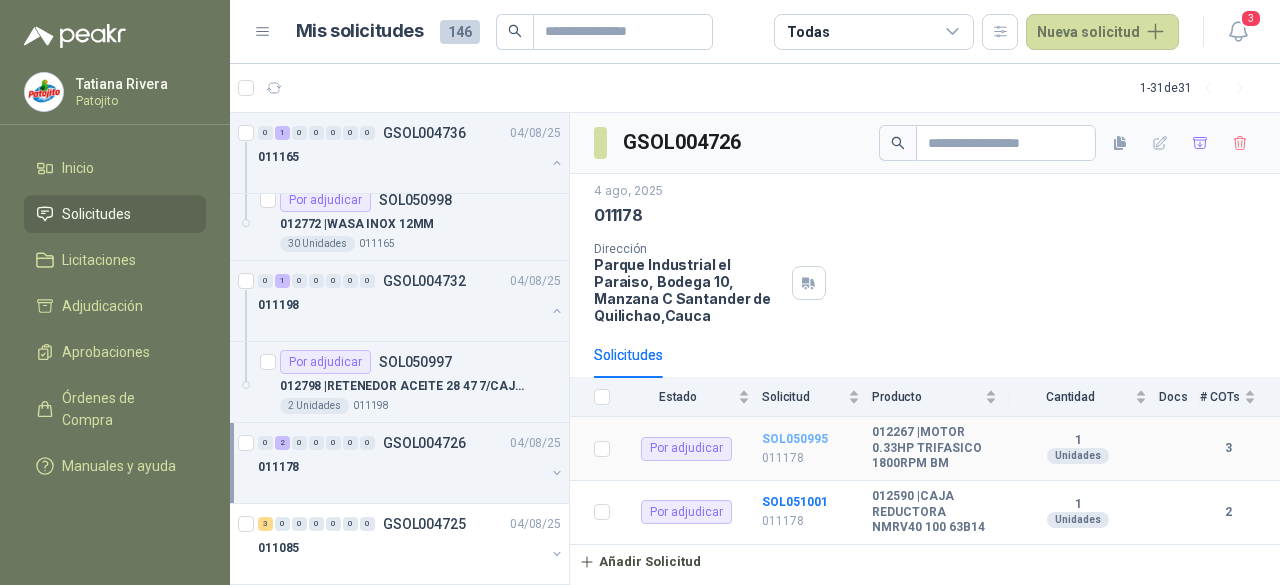 click on "SOL050995" at bounding box center (795, 439) 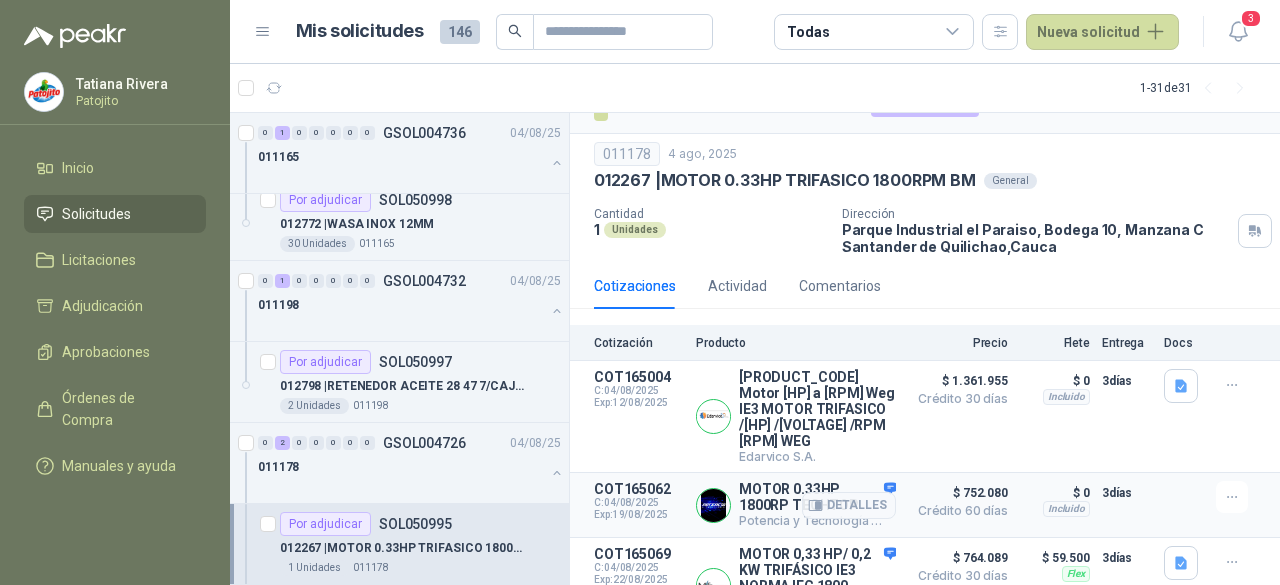 scroll, scrollTop: 88, scrollLeft: 0, axis: vertical 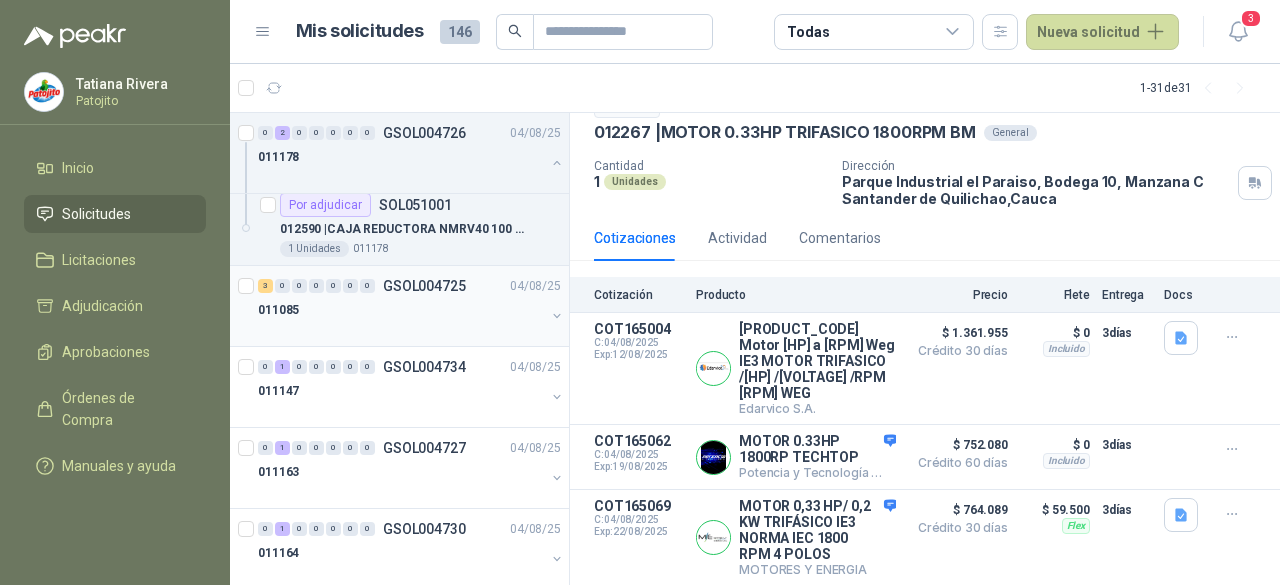 click on "011085" at bounding box center (401, 310) 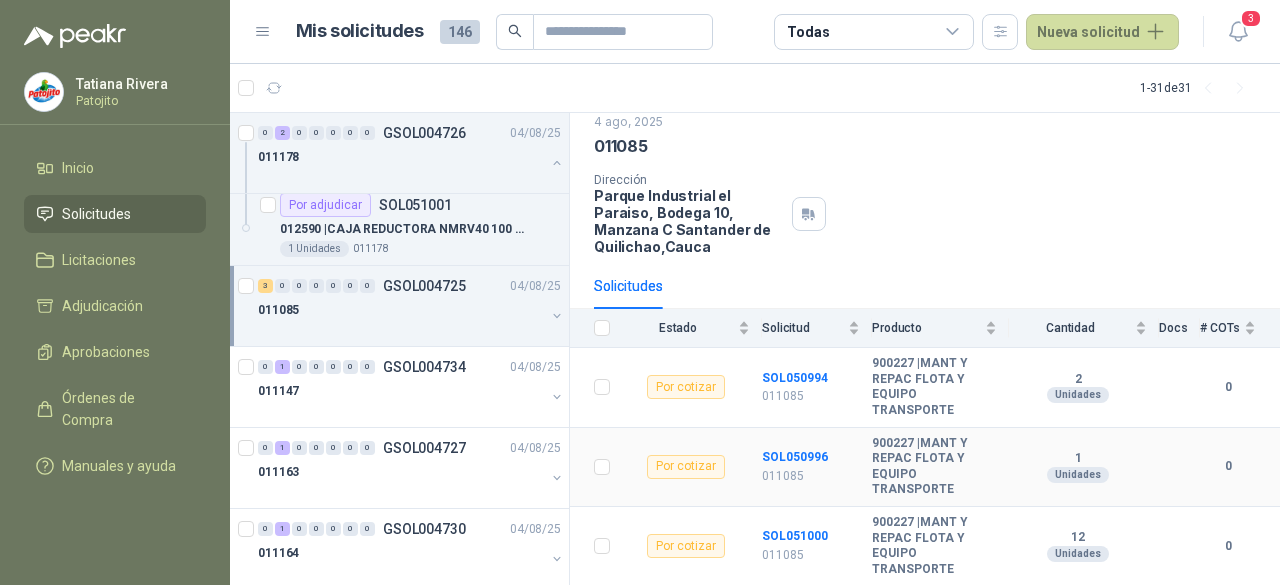 scroll, scrollTop: 99, scrollLeft: 0, axis: vertical 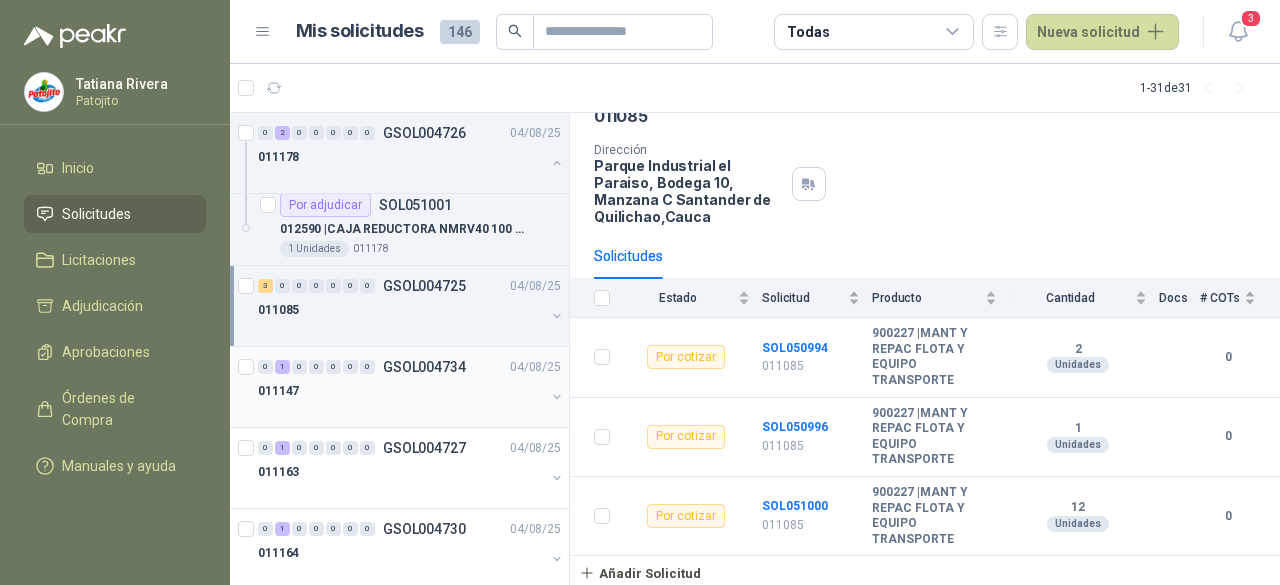 click on "011147" at bounding box center (401, 391) 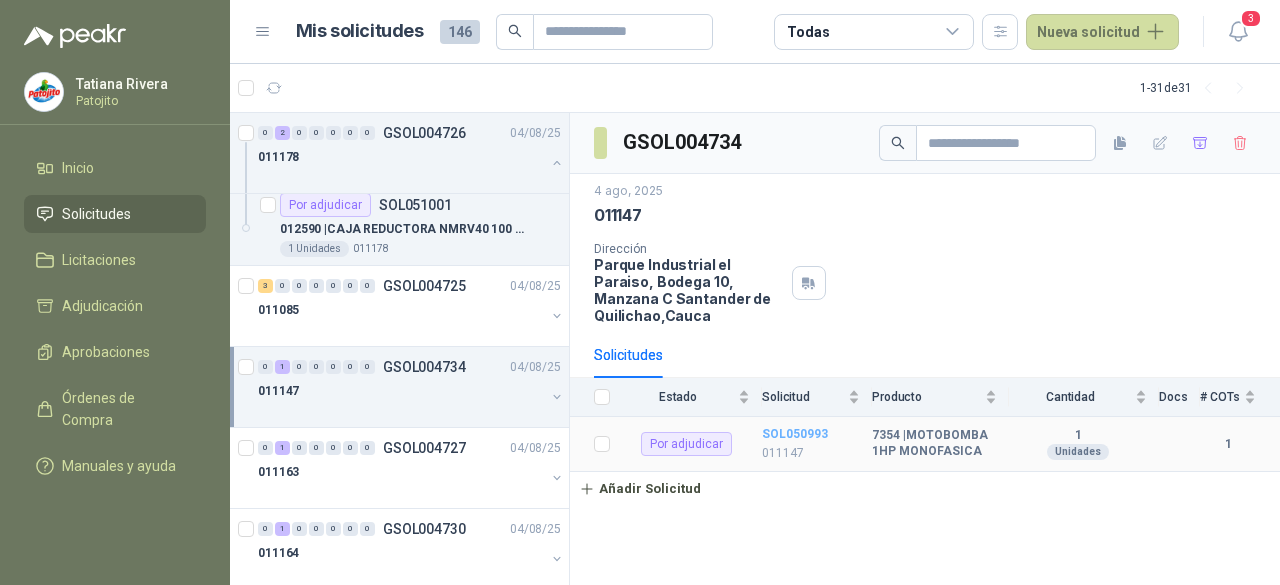click on "SOL050993" at bounding box center (795, 434) 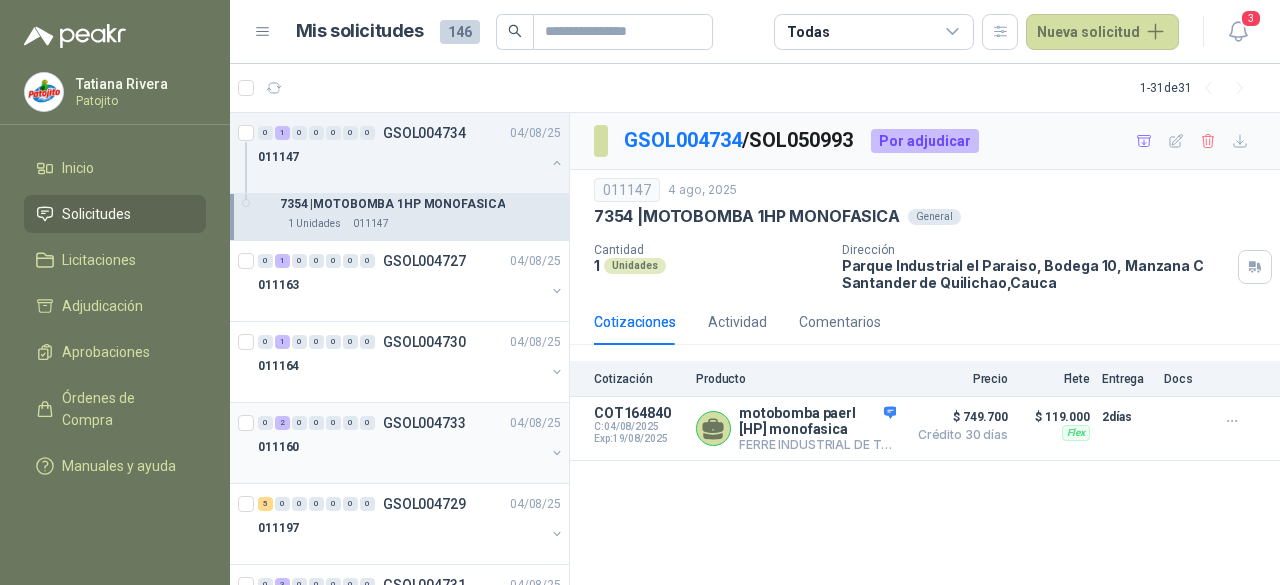 scroll, scrollTop: 1200, scrollLeft: 0, axis: vertical 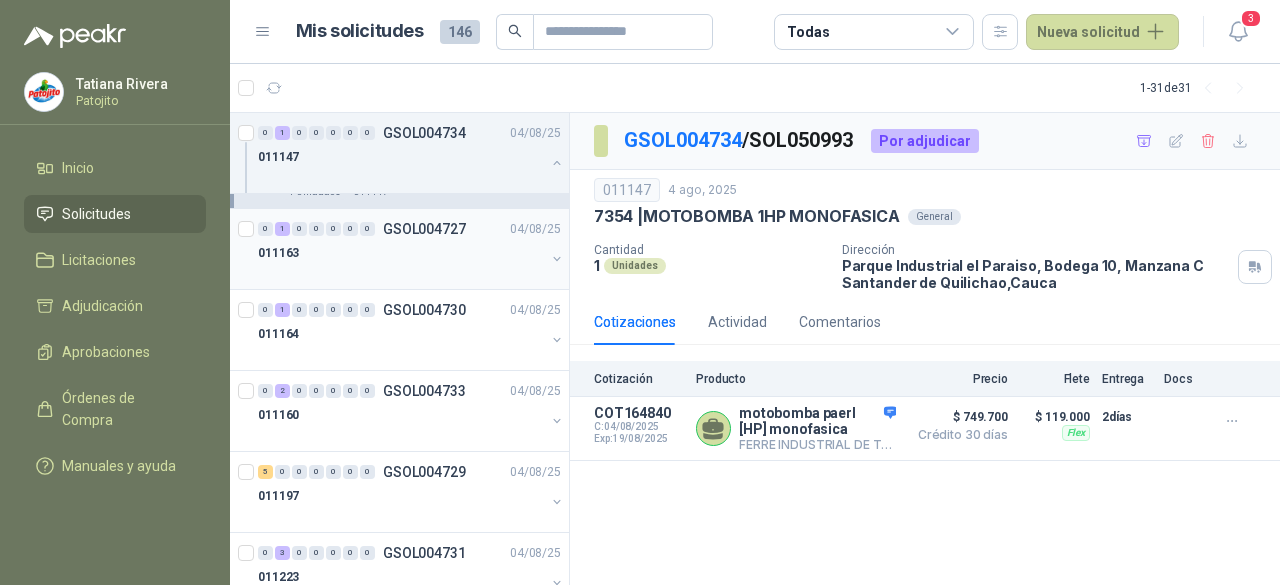 click on "011163" at bounding box center (401, 253) 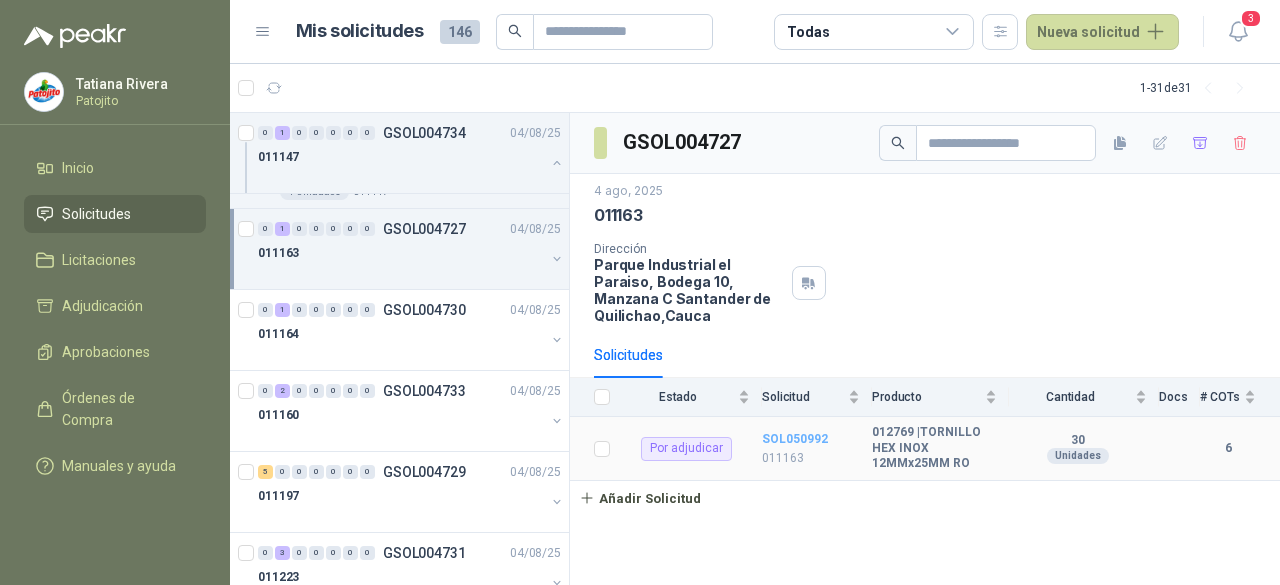 click on "SOL050992" at bounding box center (795, 439) 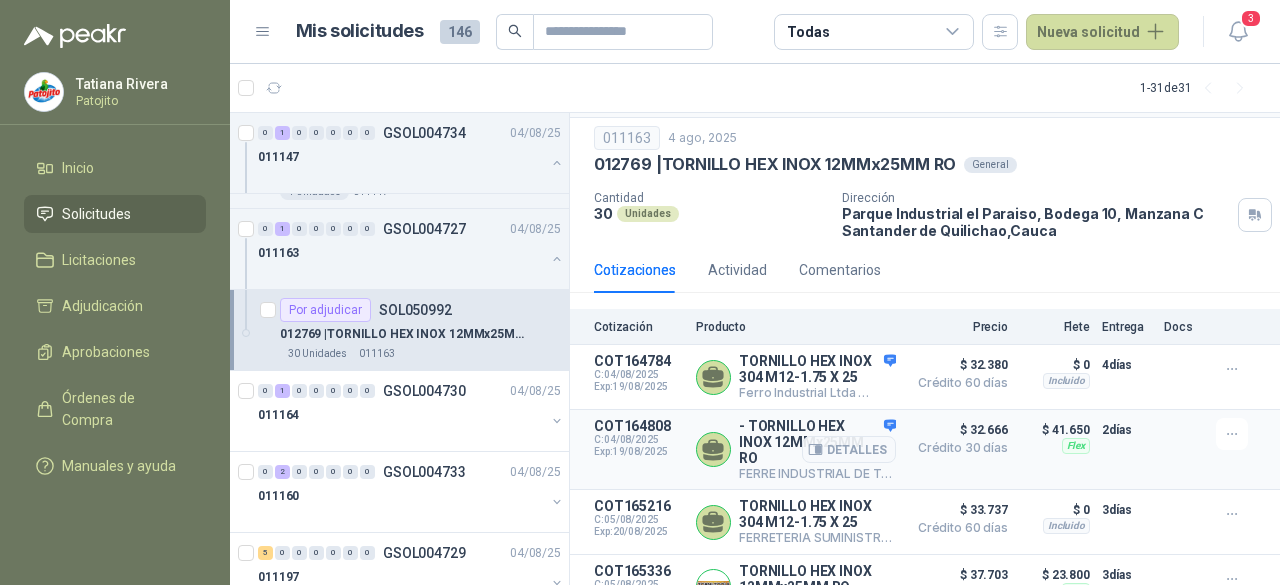 scroll, scrollTop: 50, scrollLeft: 0, axis: vertical 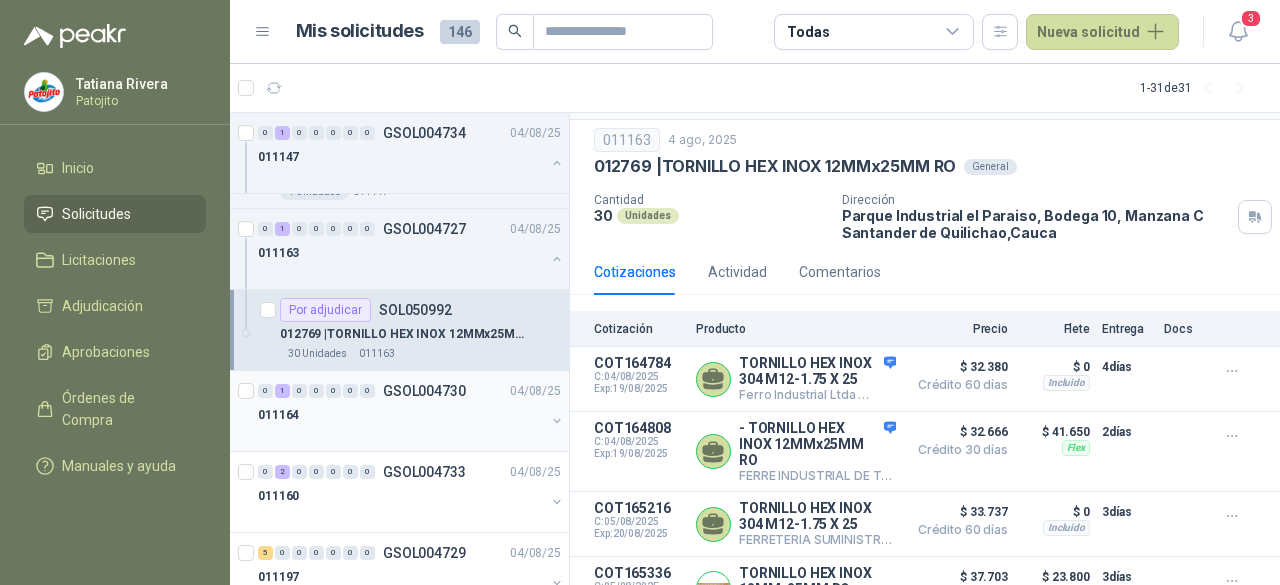 click at bounding box center (401, 435) 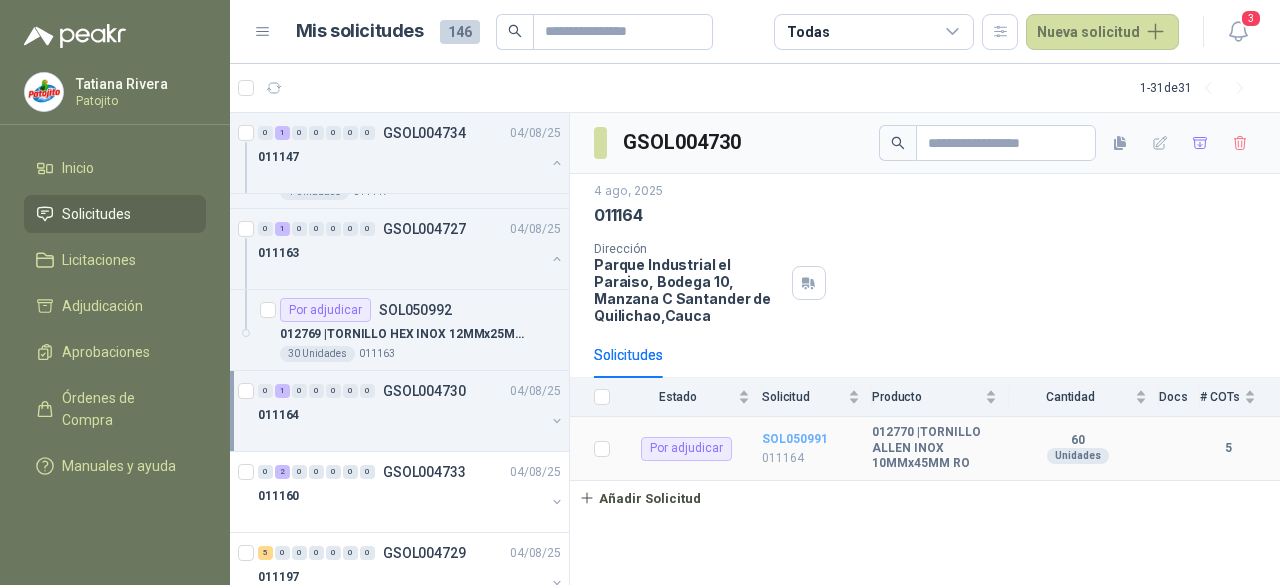 click on "SOL050991" at bounding box center [795, 439] 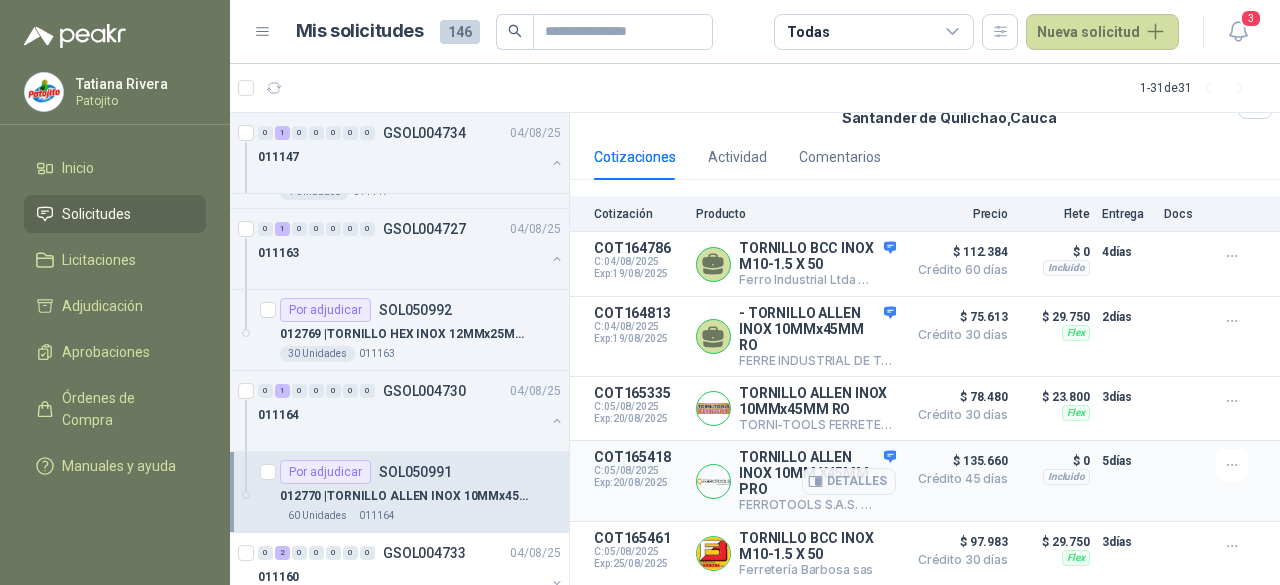 scroll, scrollTop: 184, scrollLeft: 0, axis: vertical 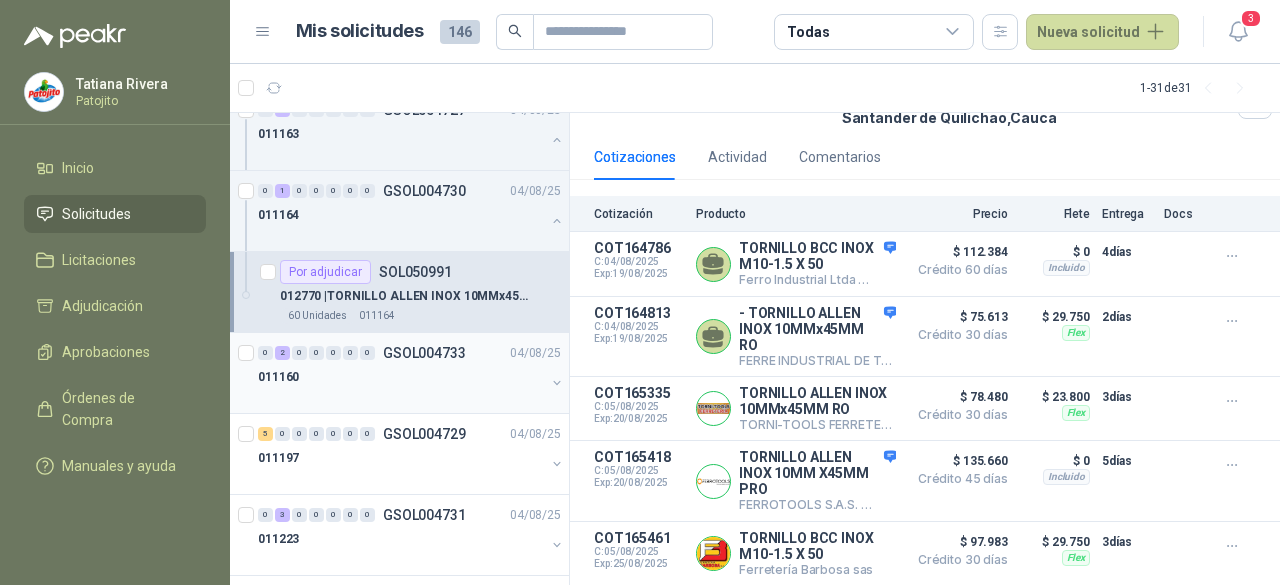 click at bounding box center [401, 397] 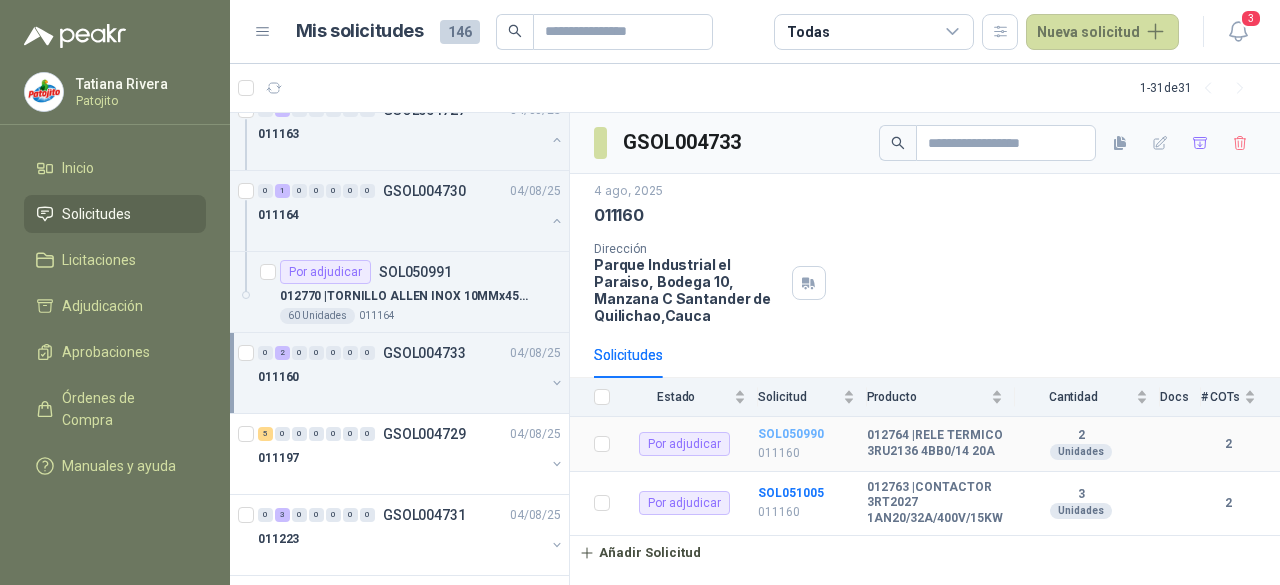 click on "SOL050990" at bounding box center (791, 434) 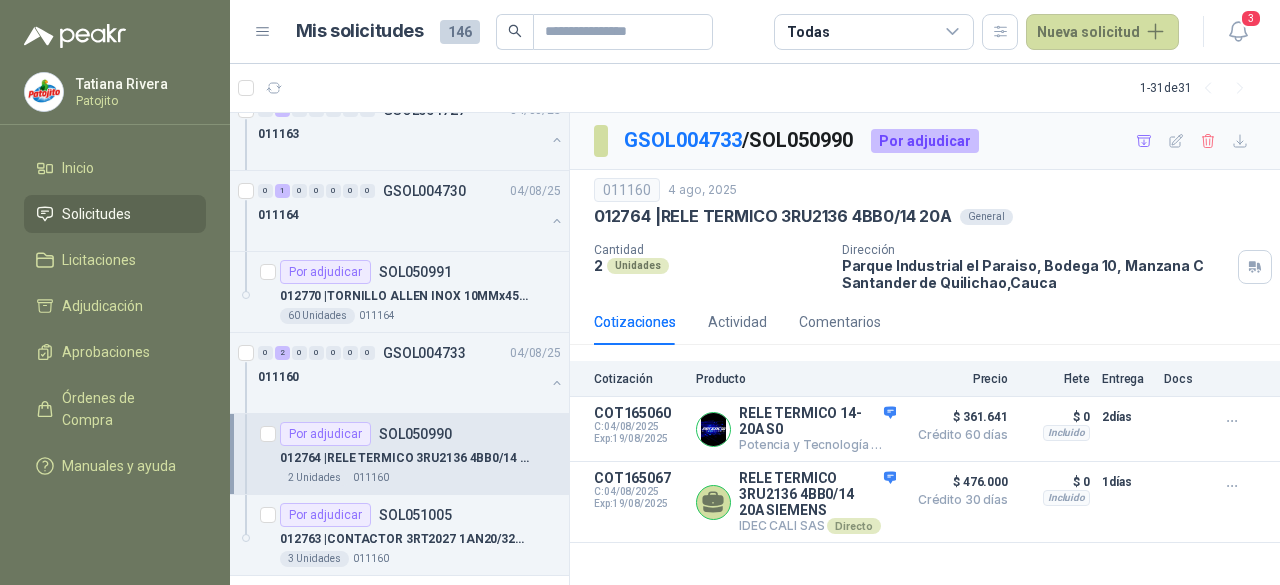 click on "012764 |  RELE TERMICO 3RU2136 4BB0/14 20A" at bounding box center (404, 458) 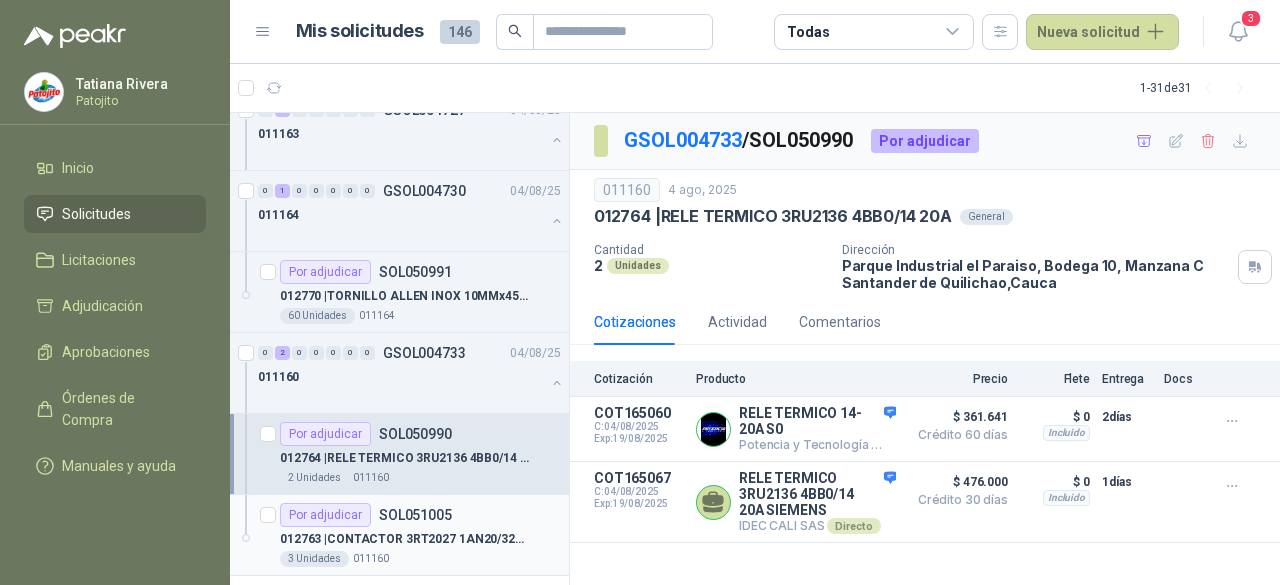 click on "012763 |  CONTACTOR 3RT2027 1AN20/32A/400V/15KW" at bounding box center [404, 539] 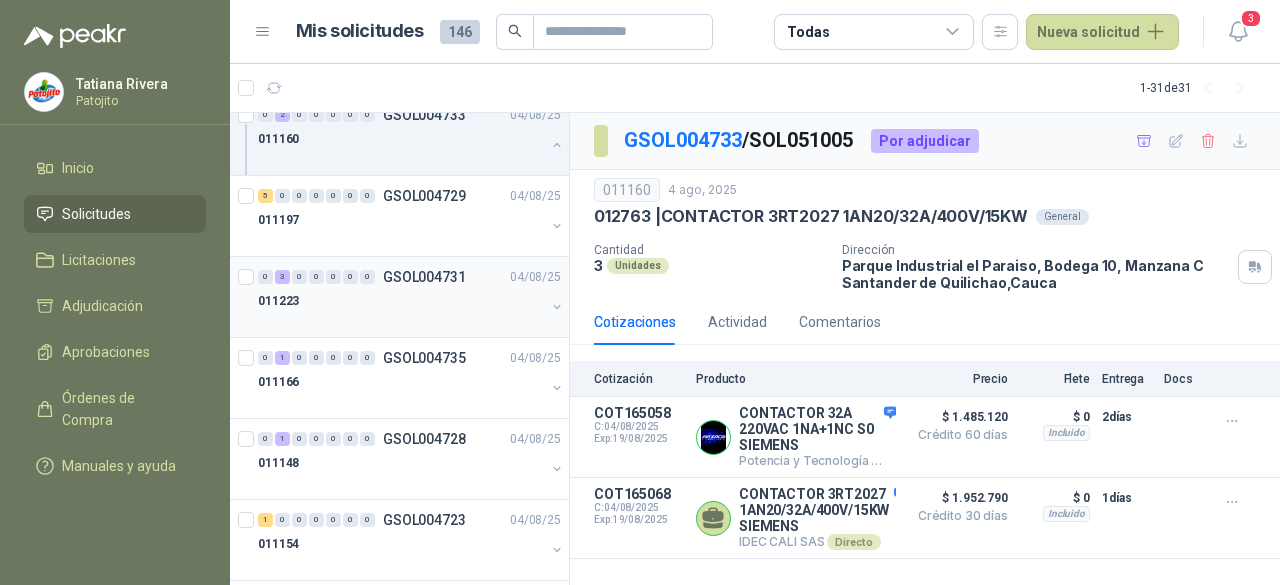 scroll, scrollTop: 1700, scrollLeft: 0, axis: vertical 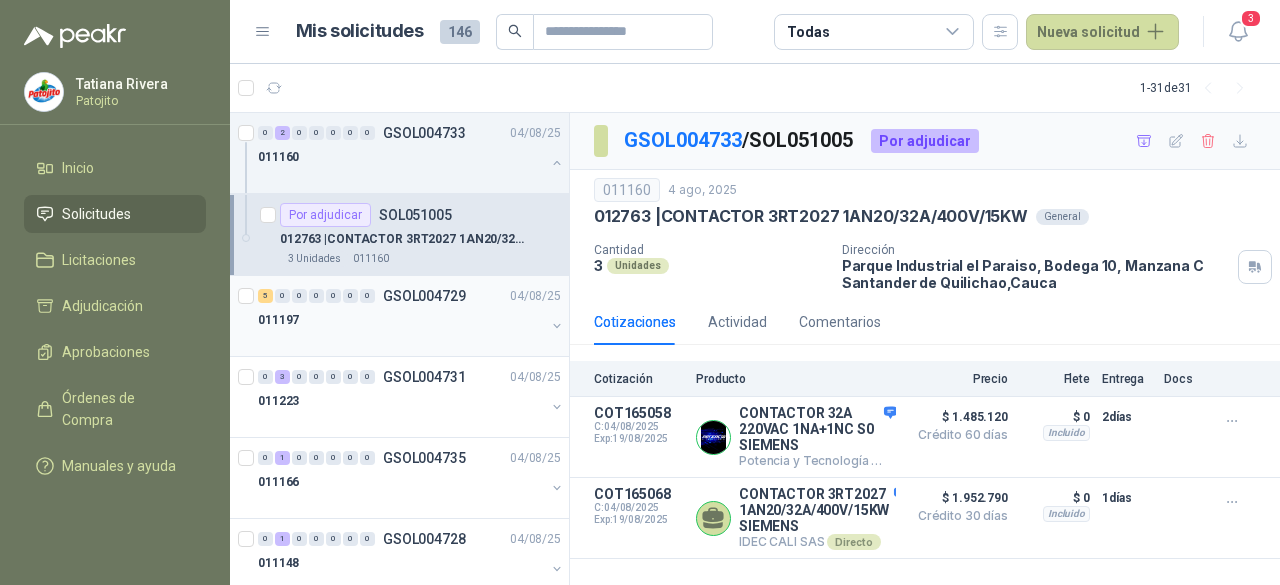 click on "011197" at bounding box center (401, 320) 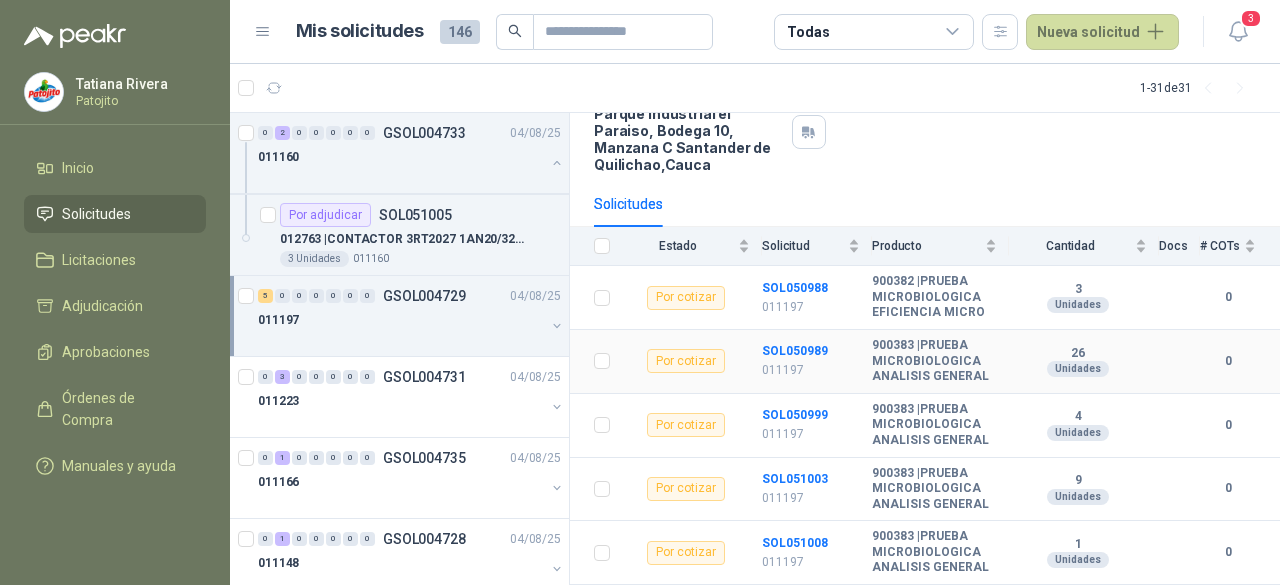 scroll, scrollTop: 179, scrollLeft: 0, axis: vertical 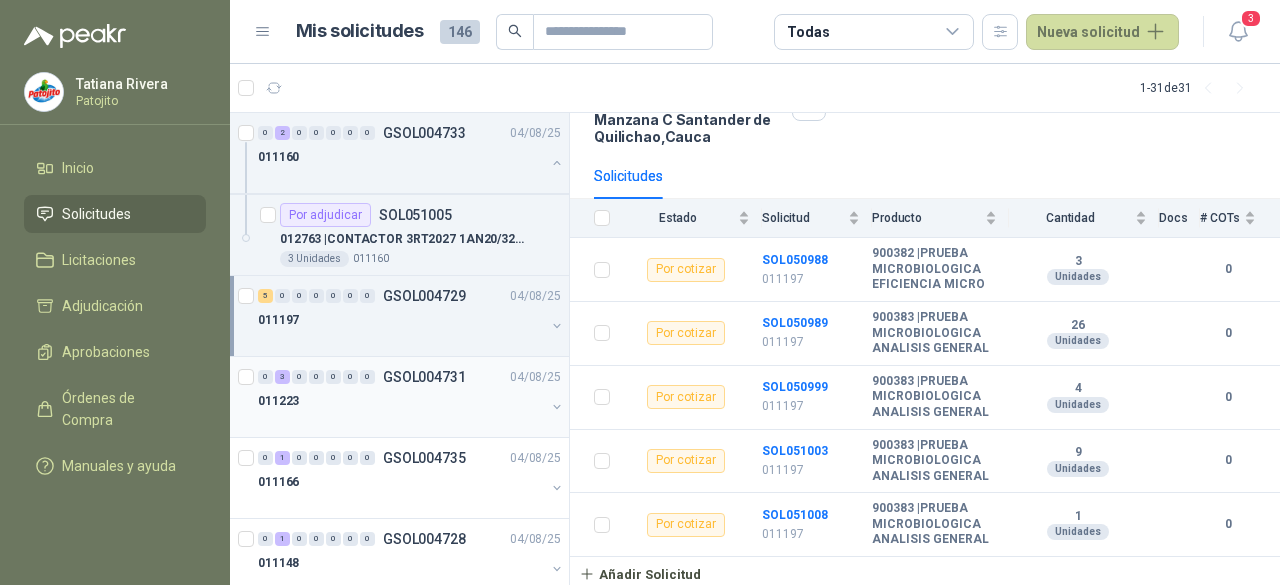 click on "0   3   0   0   0   0   0   GSOL004731 04/08/25   011223" at bounding box center [411, 397] 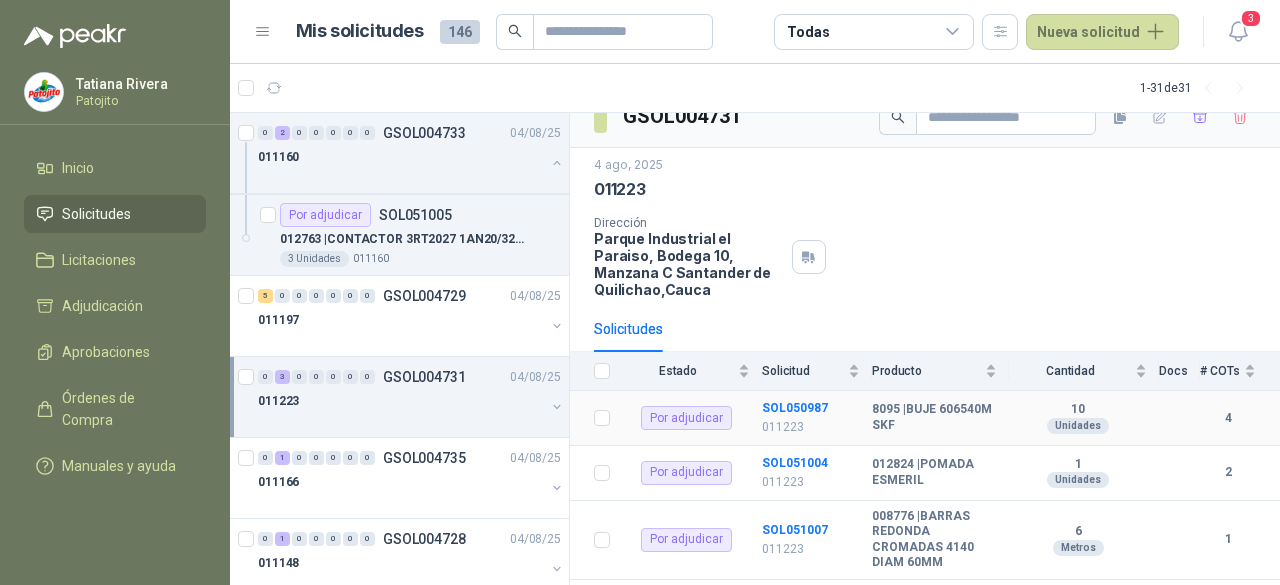 scroll, scrollTop: 50, scrollLeft: 0, axis: vertical 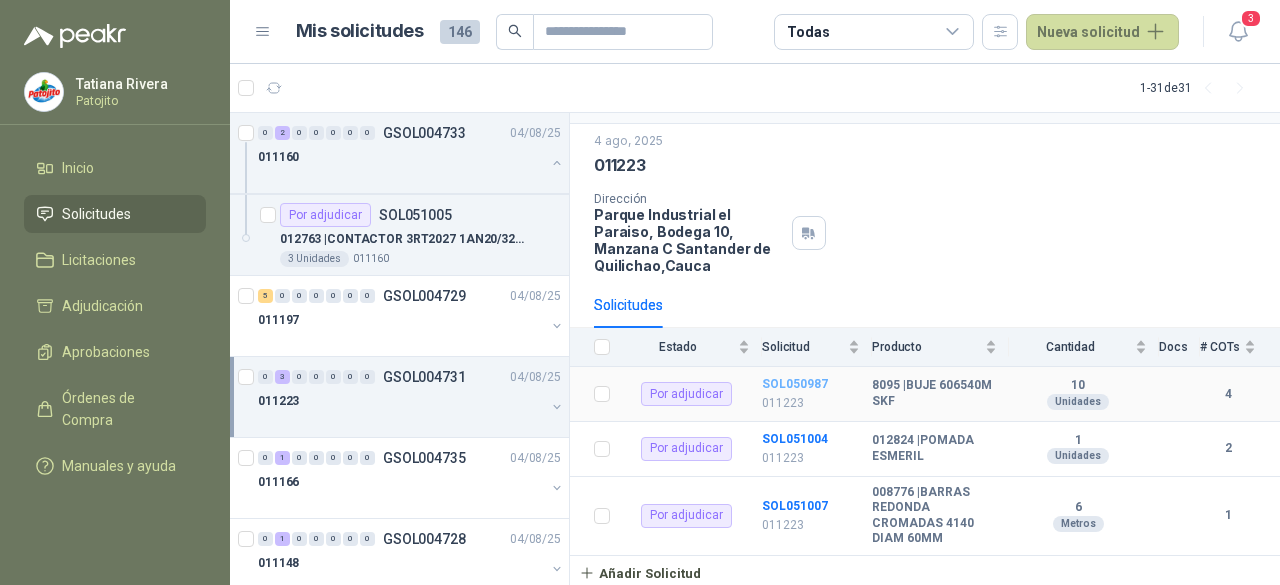 click on "SOL050987" at bounding box center [795, 384] 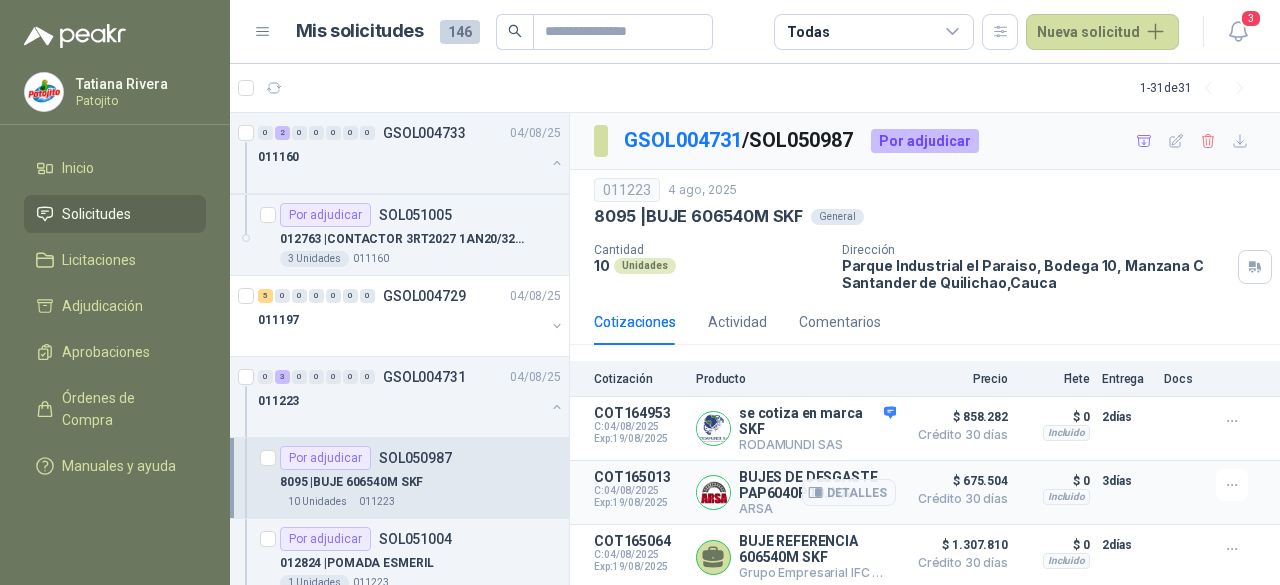 scroll, scrollTop: 70, scrollLeft: 0, axis: vertical 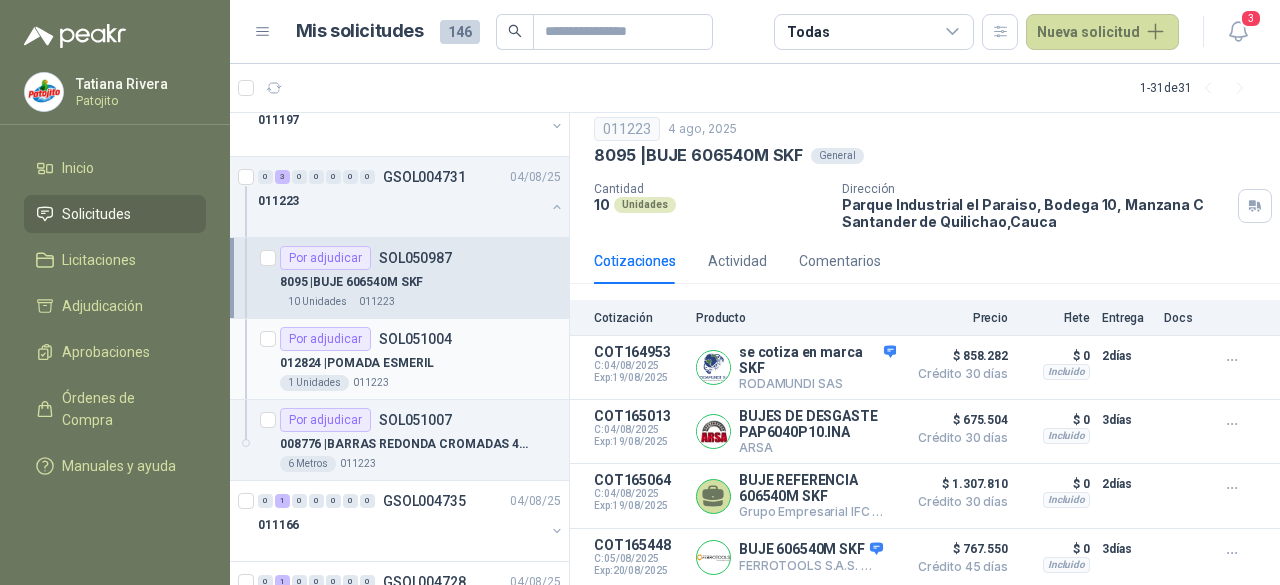 click on "012824 |  POMADA ESMERIL" at bounding box center (420, 363) 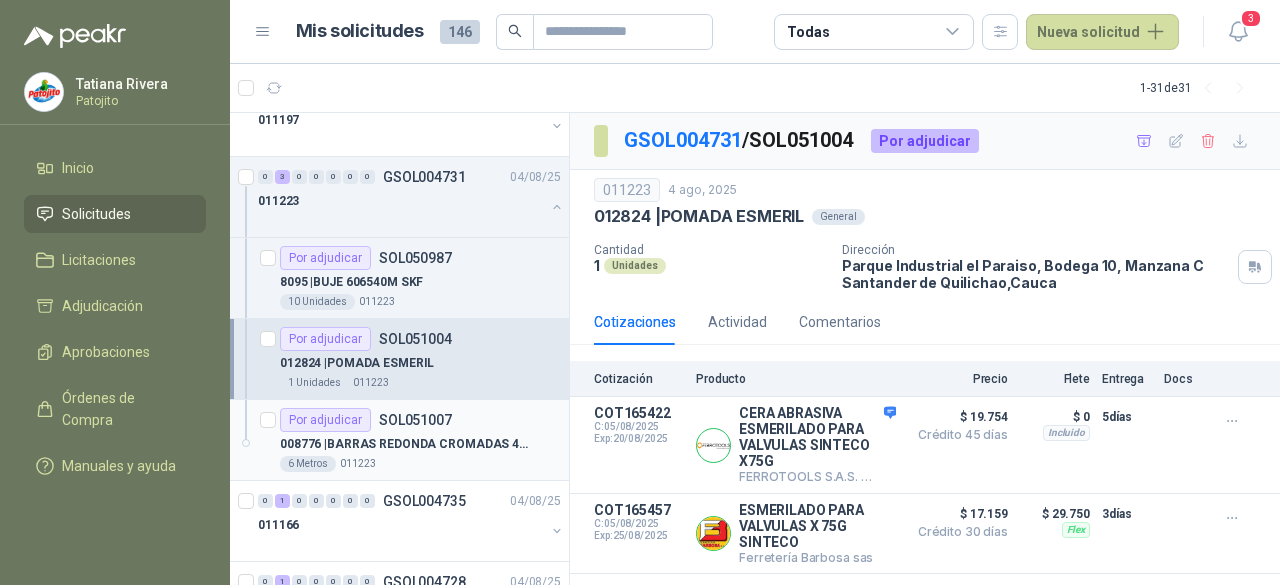 click on "008776 |  BARRAS REDONDA CROMADAS 4140 DIAM 60MM" at bounding box center [404, 444] 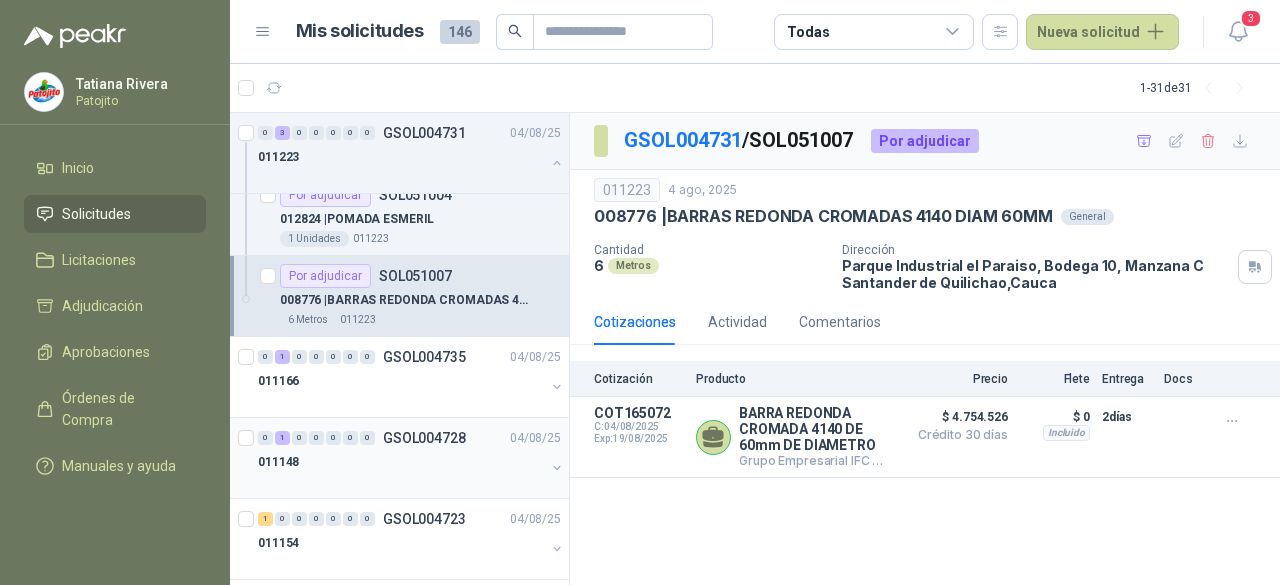 scroll, scrollTop: 2100, scrollLeft: 0, axis: vertical 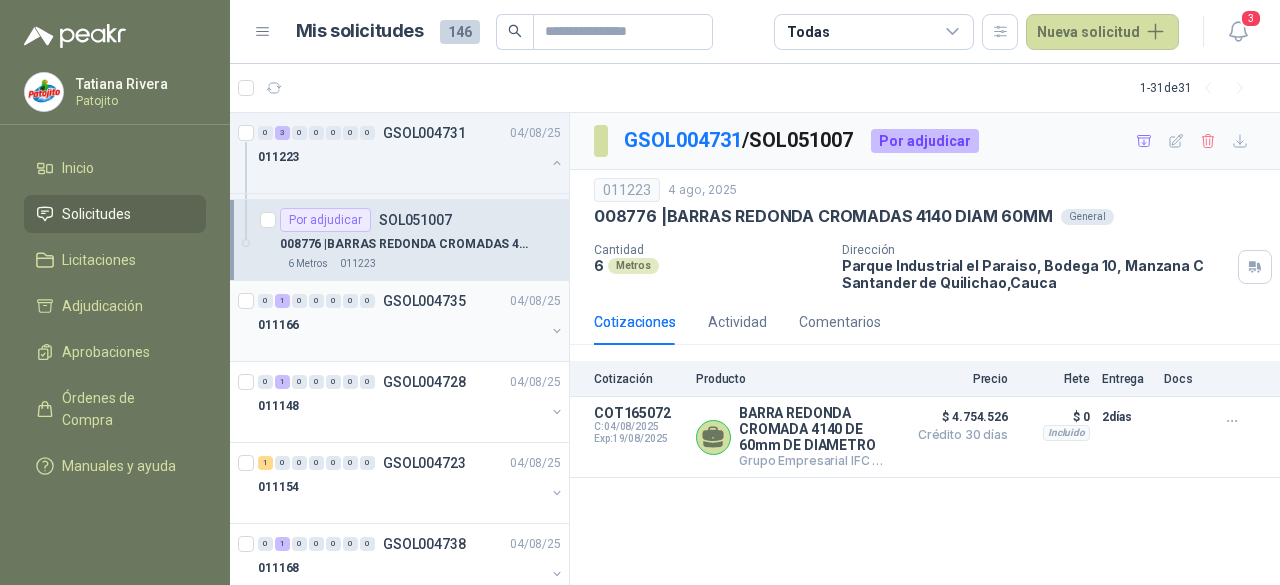 click on "011166" at bounding box center [401, 325] 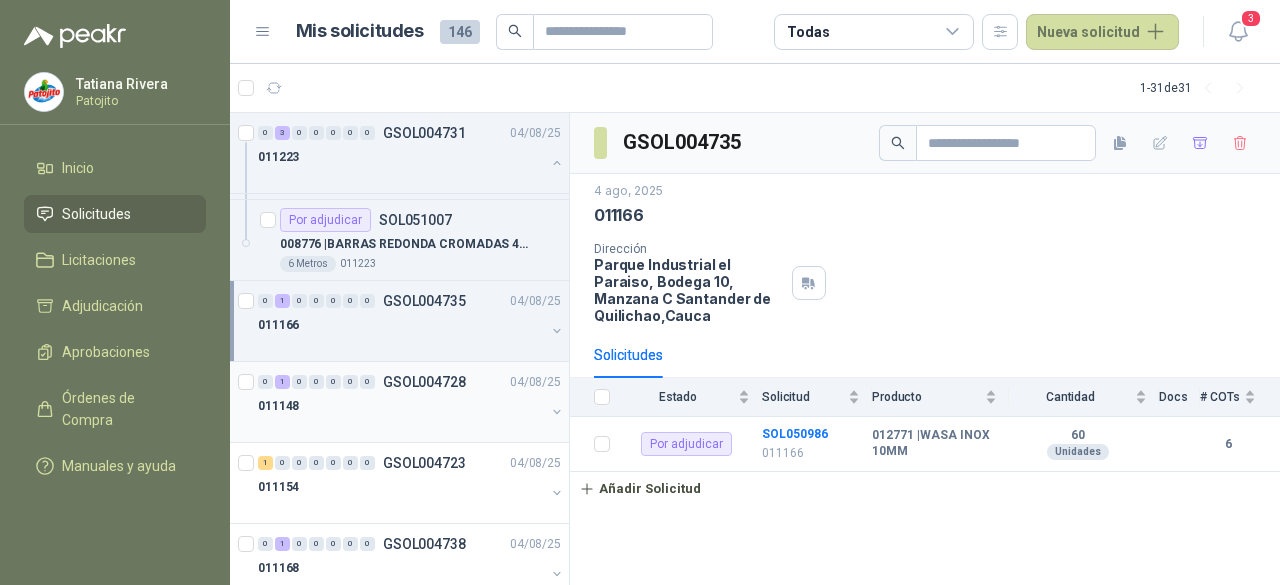 click on "011148" at bounding box center (401, 406) 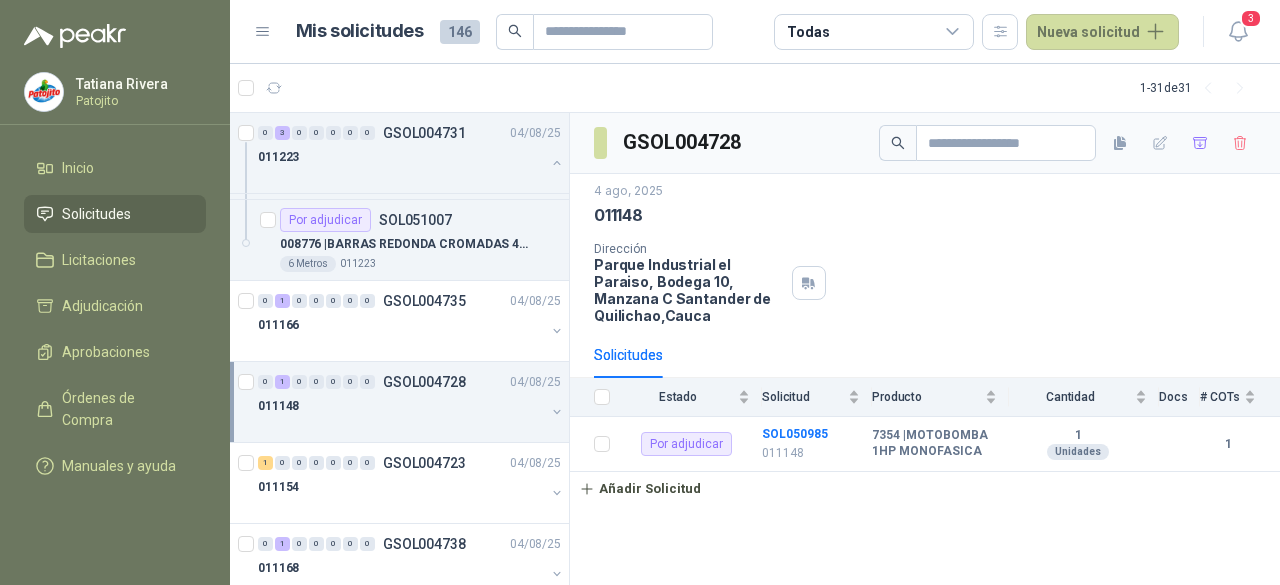 scroll, scrollTop: 0, scrollLeft: 0, axis: both 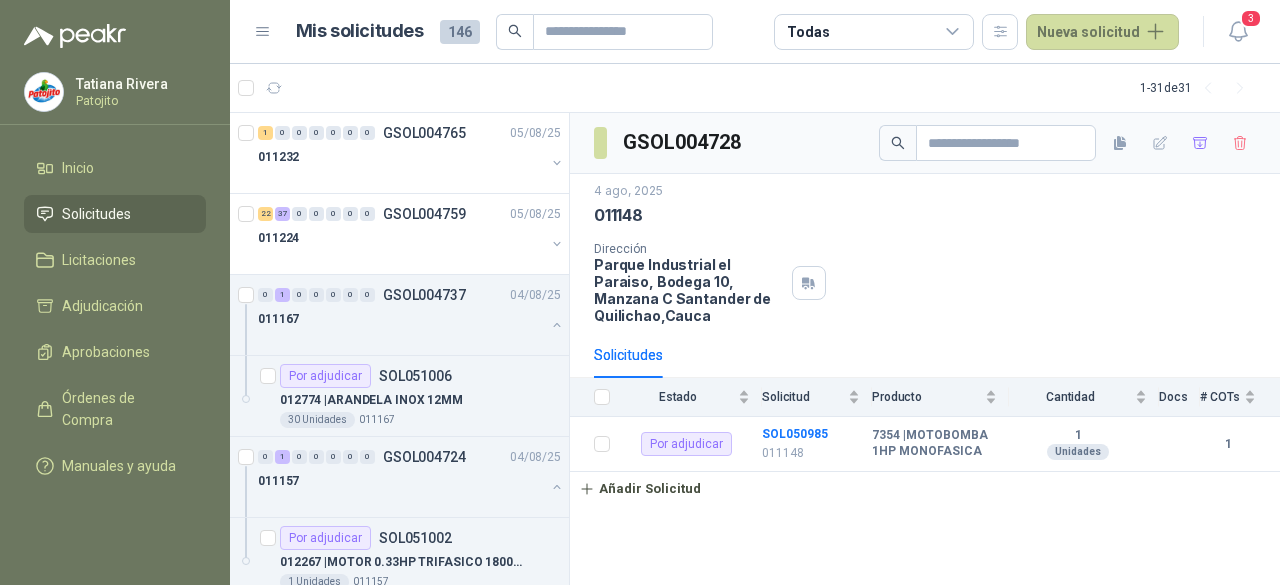 click on "Solicitudes" at bounding box center [115, 214] 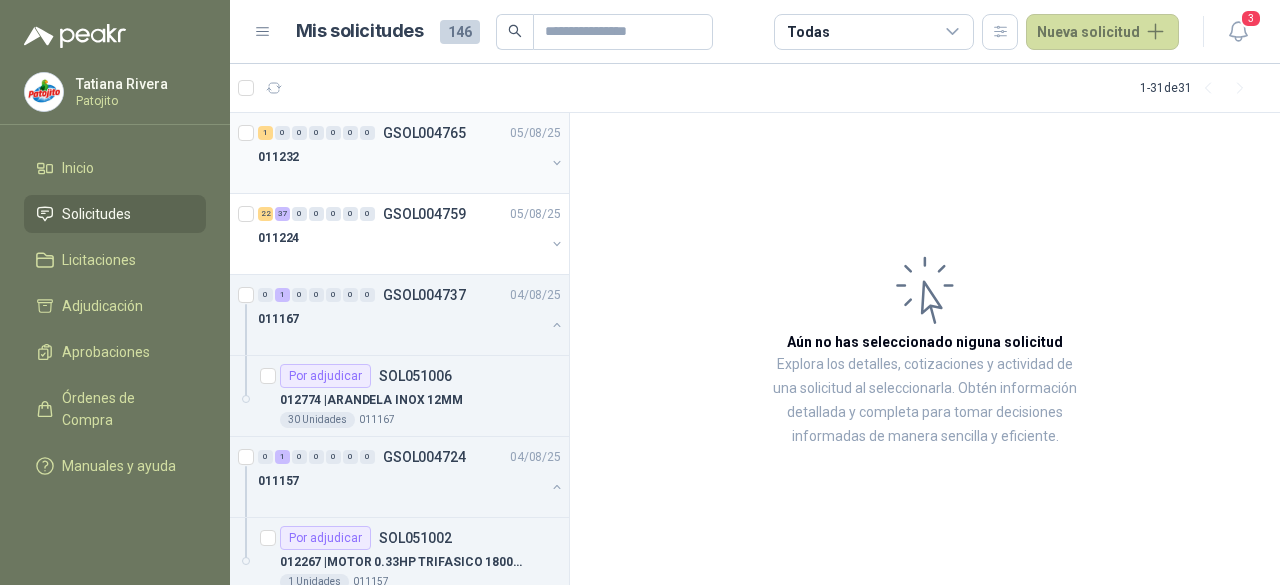 click on "011232" at bounding box center [401, 157] 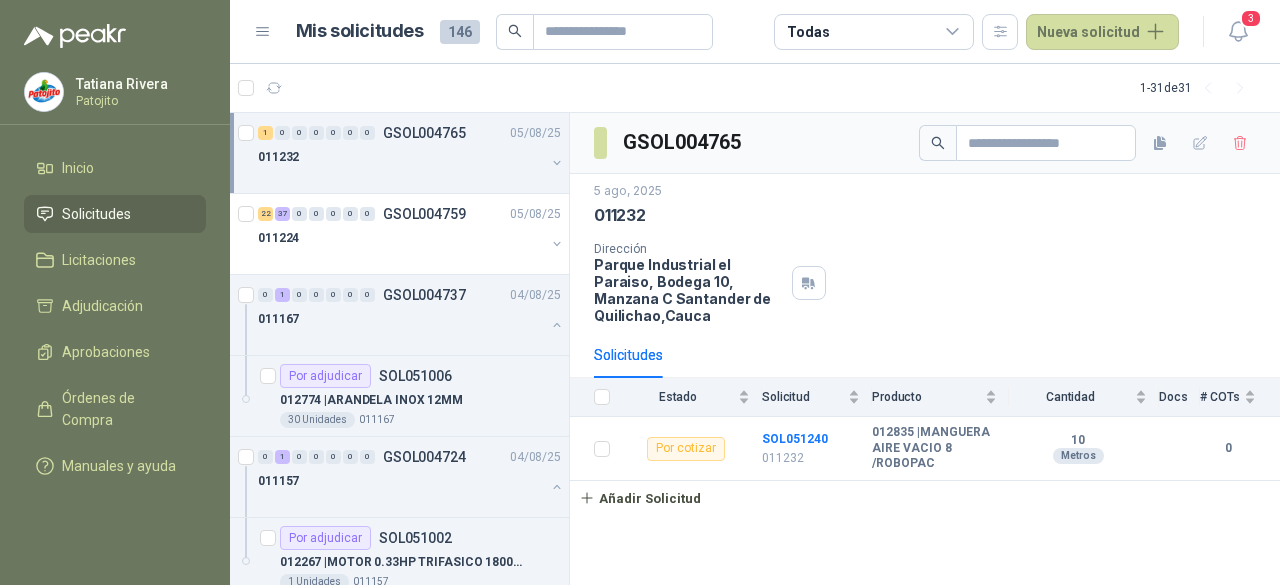 click on "Solicitudes" at bounding box center [96, 214] 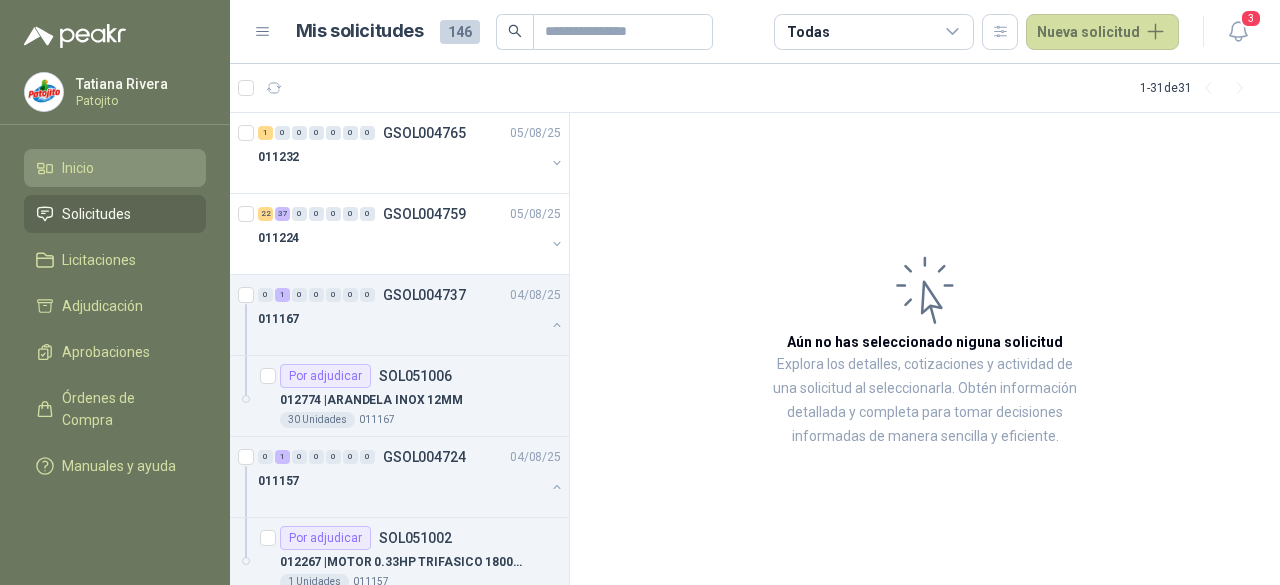 click on "Inicio" at bounding box center [115, 168] 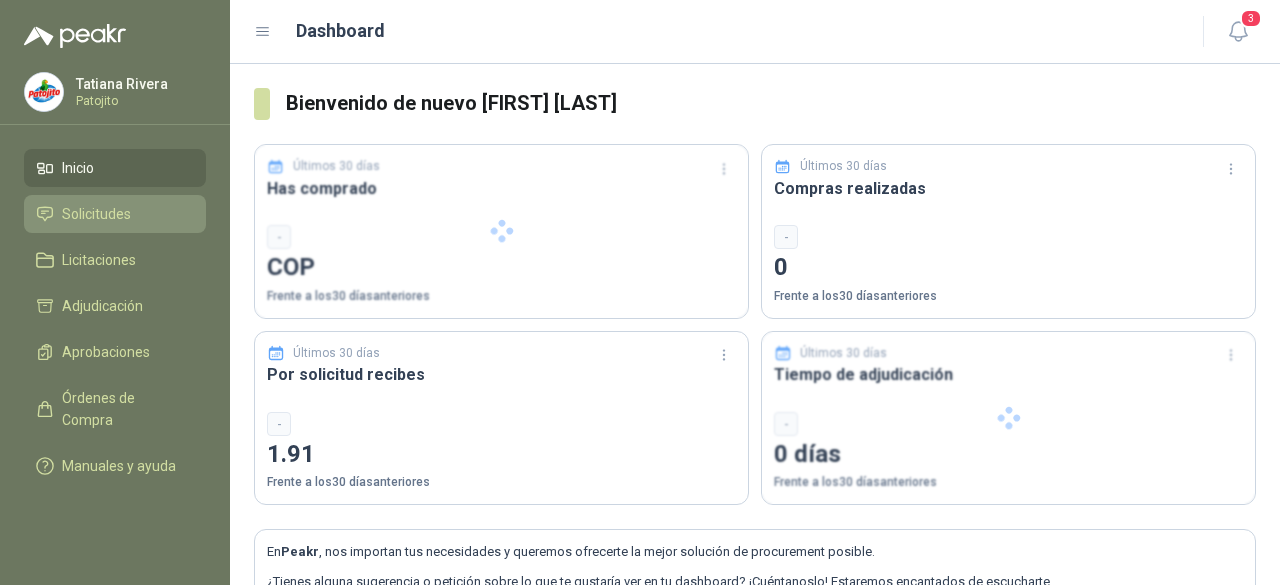click on "Solicitudes" at bounding box center [96, 214] 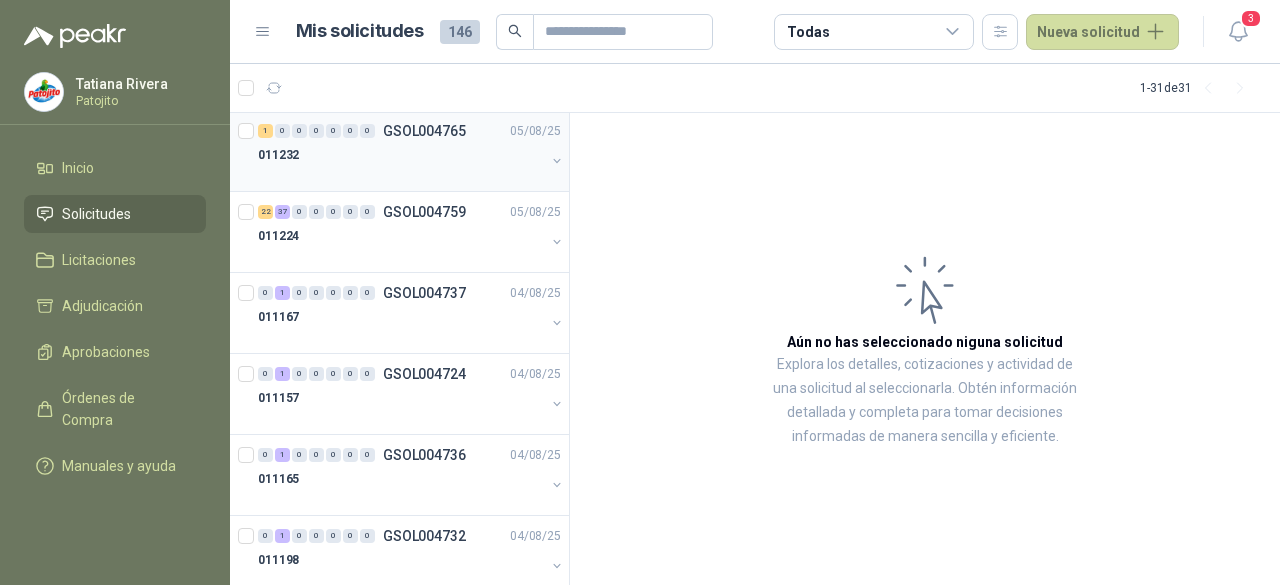 scroll, scrollTop: 0, scrollLeft: 0, axis: both 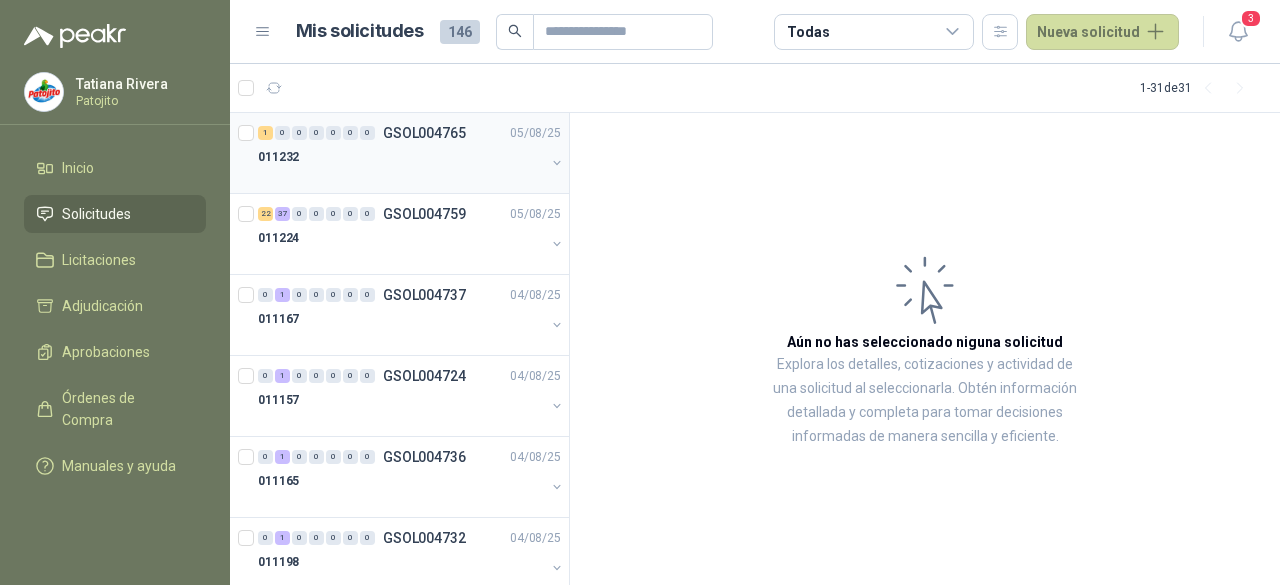 click on "011232" at bounding box center [401, 157] 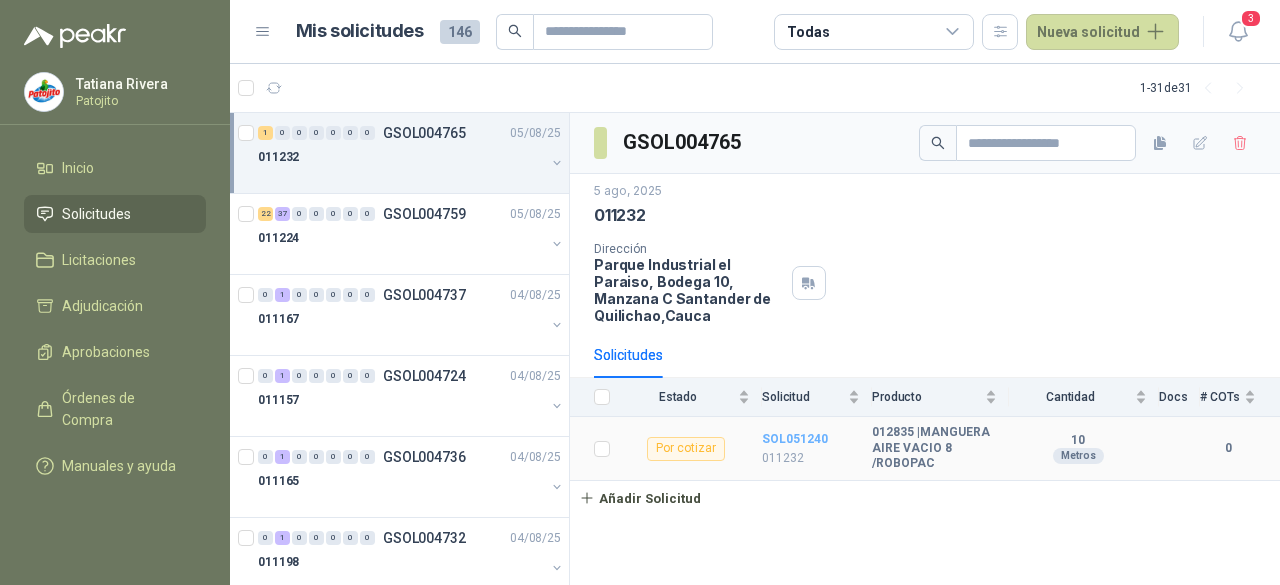 click on "SOL051240" at bounding box center [795, 439] 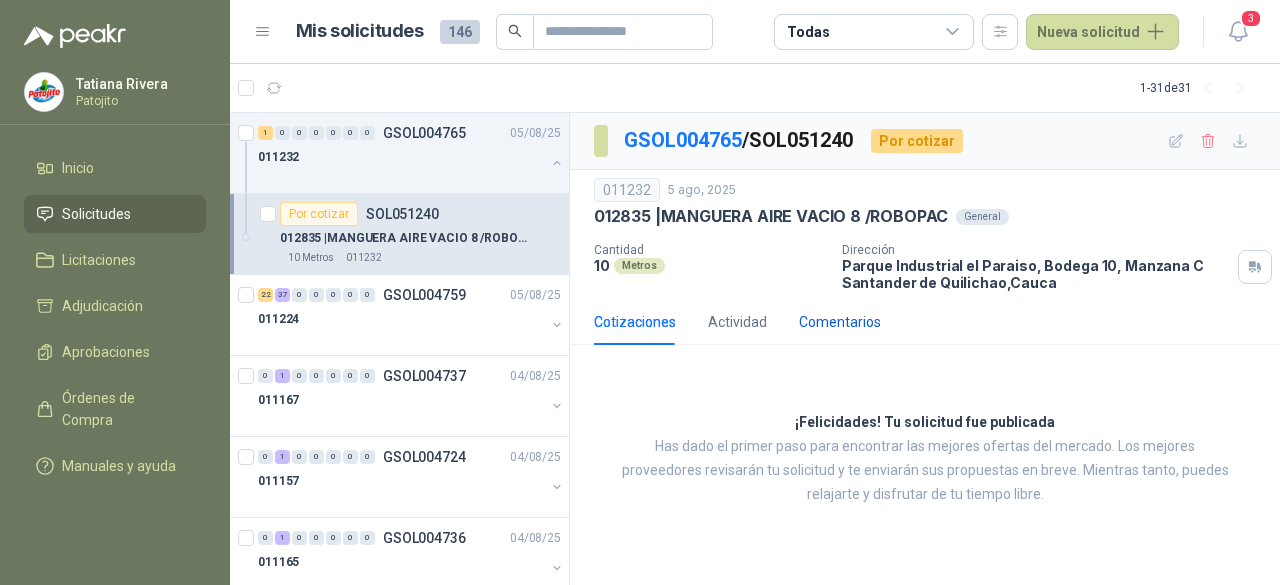 click on "Comentarios" at bounding box center [840, 322] 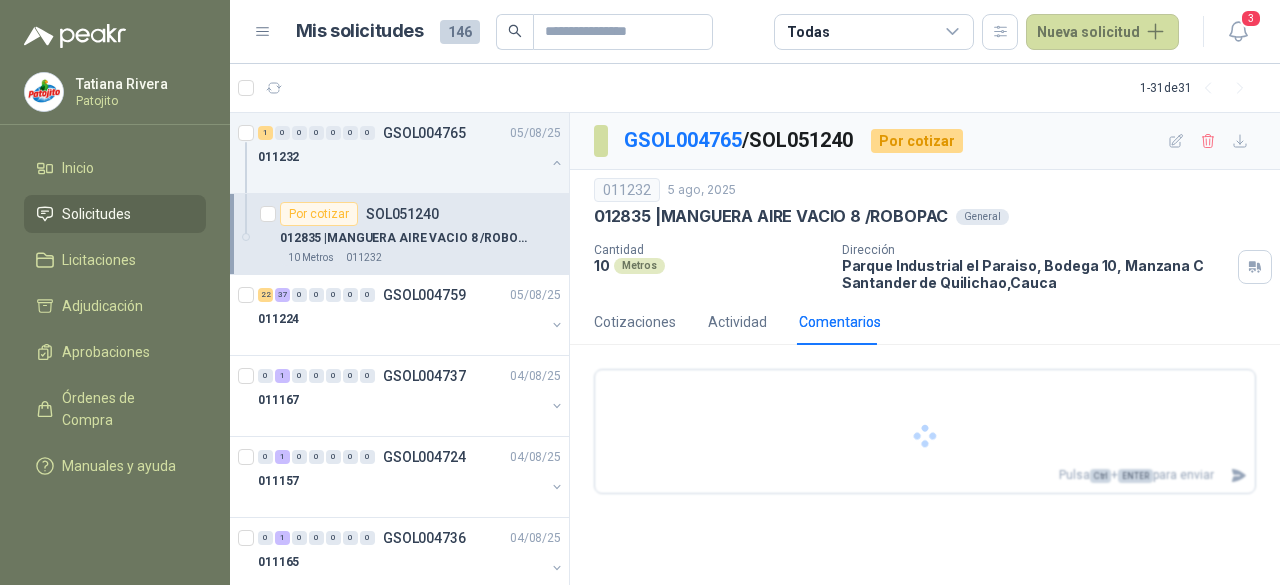 type 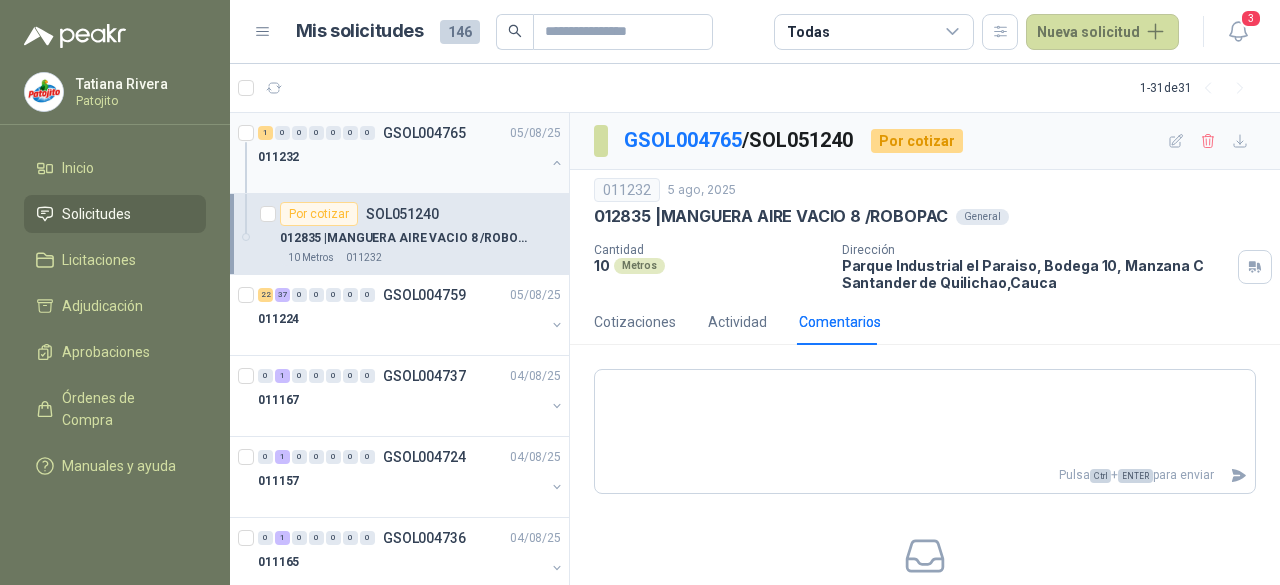 click on "011232" at bounding box center [401, 157] 